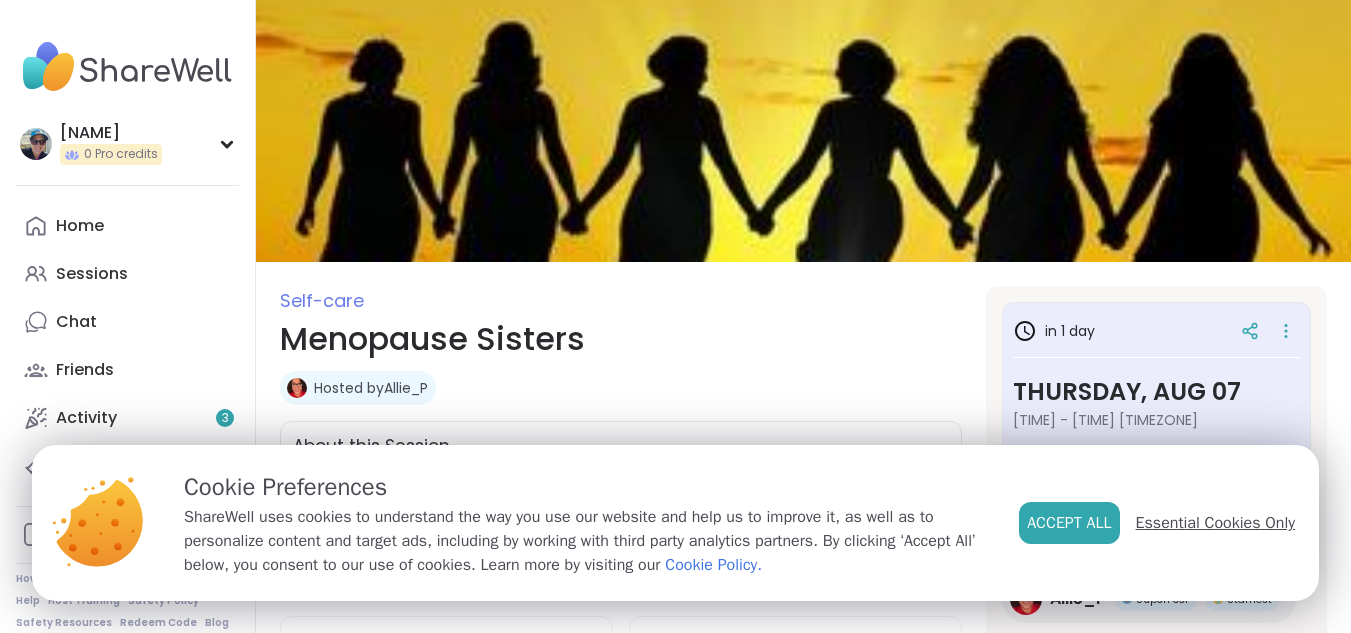 scroll, scrollTop: 0, scrollLeft: 0, axis: both 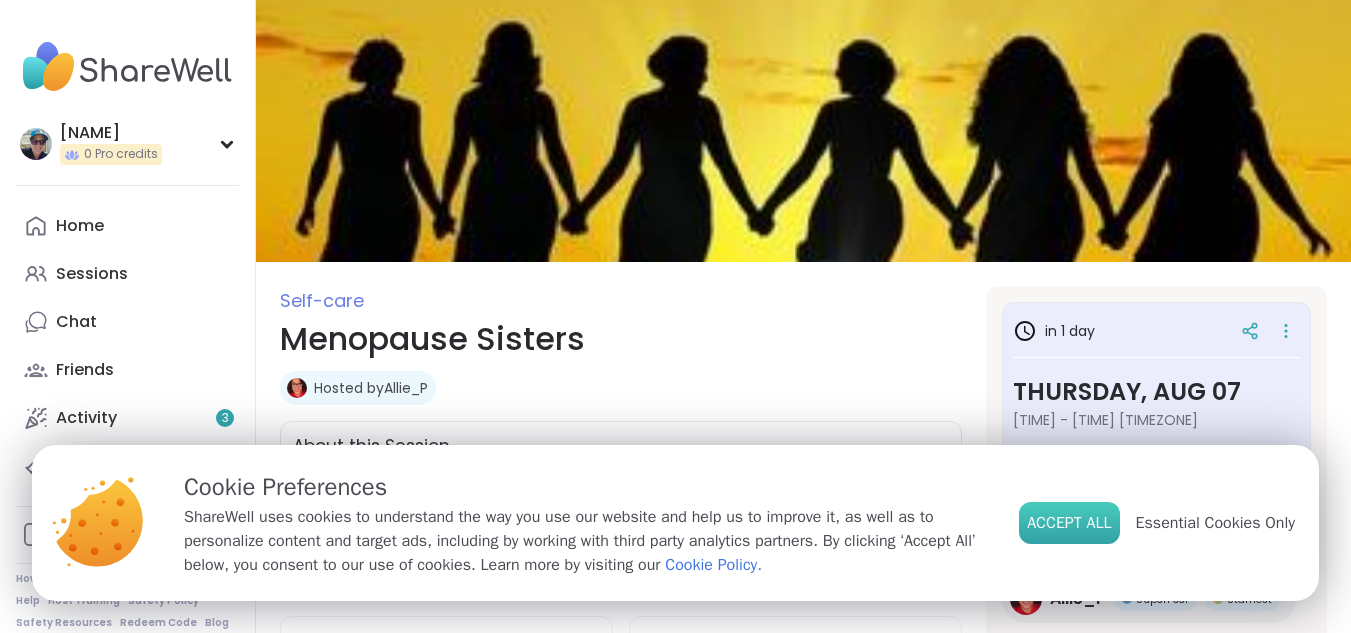 click on "Accept All" at bounding box center [1069, 523] 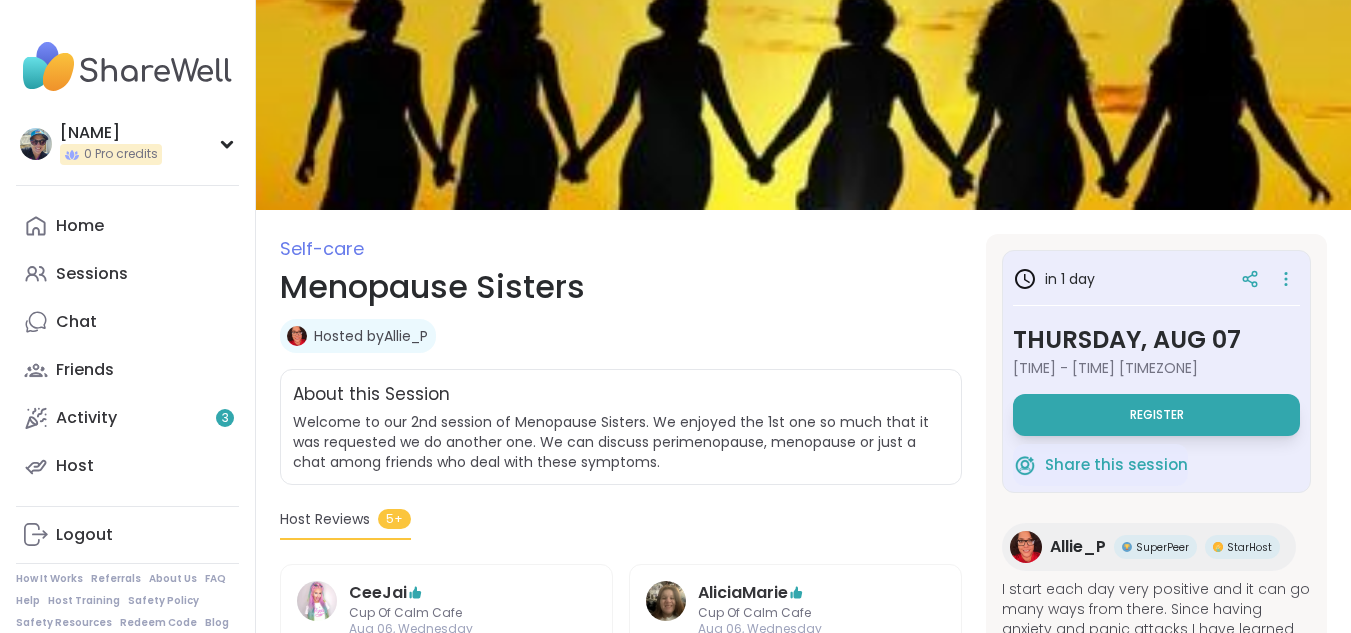 scroll, scrollTop: 100, scrollLeft: 0, axis: vertical 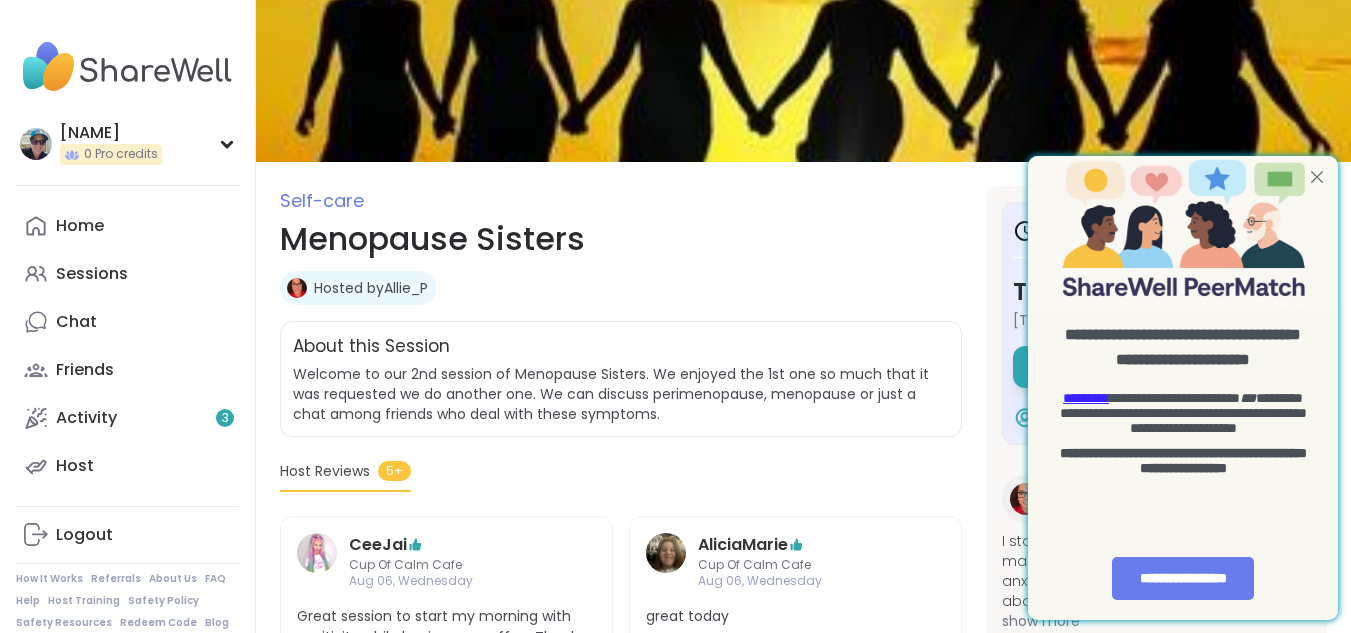 click at bounding box center [1317, 177] 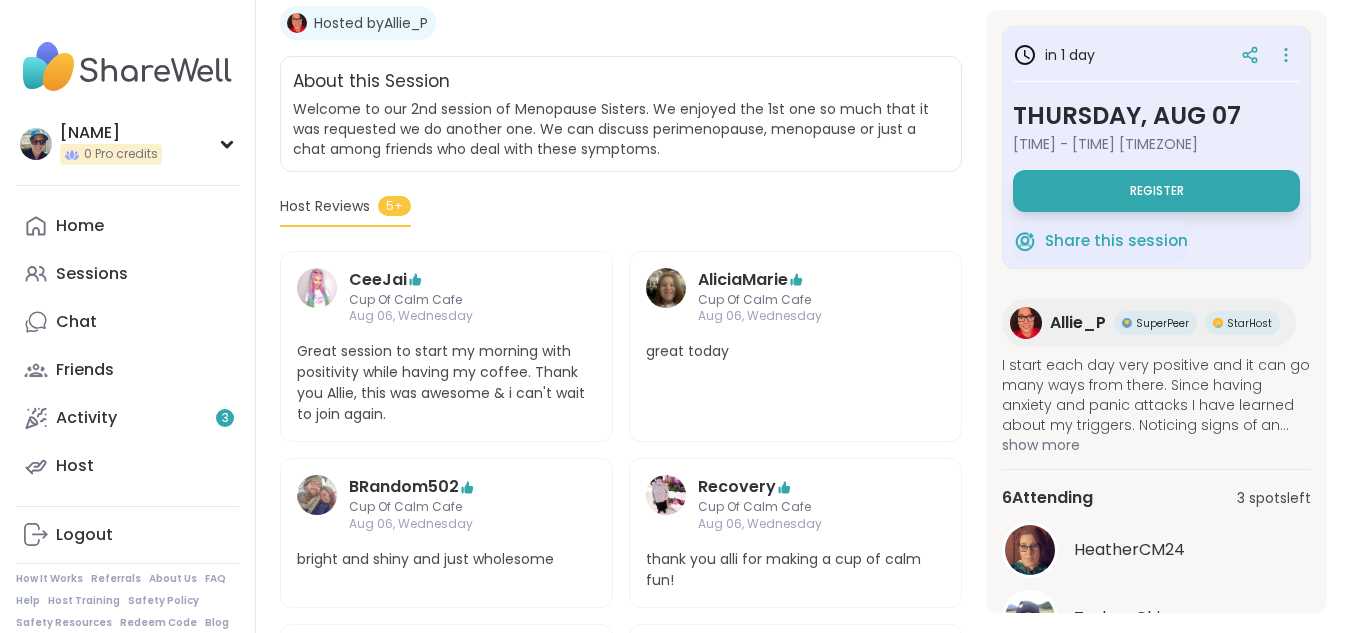 scroll, scrollTop: 400, scrollLeft: 0, axis: vertical 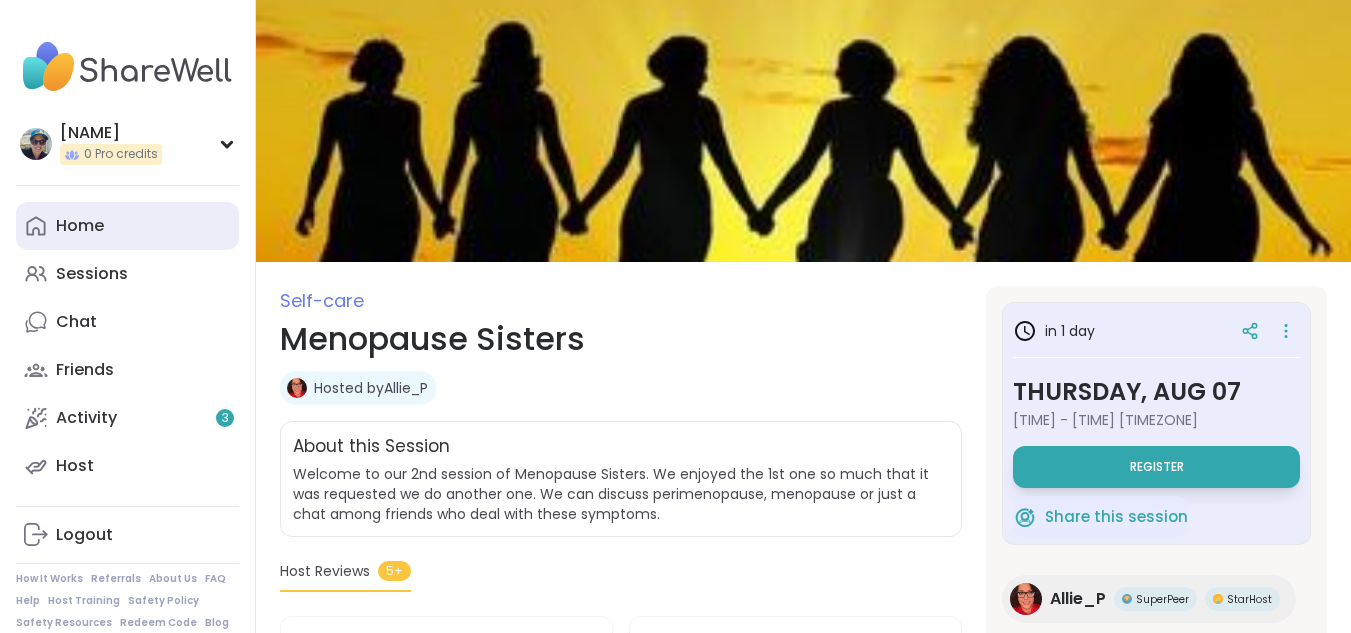 click on "Home" at bounding box center [80, 226] 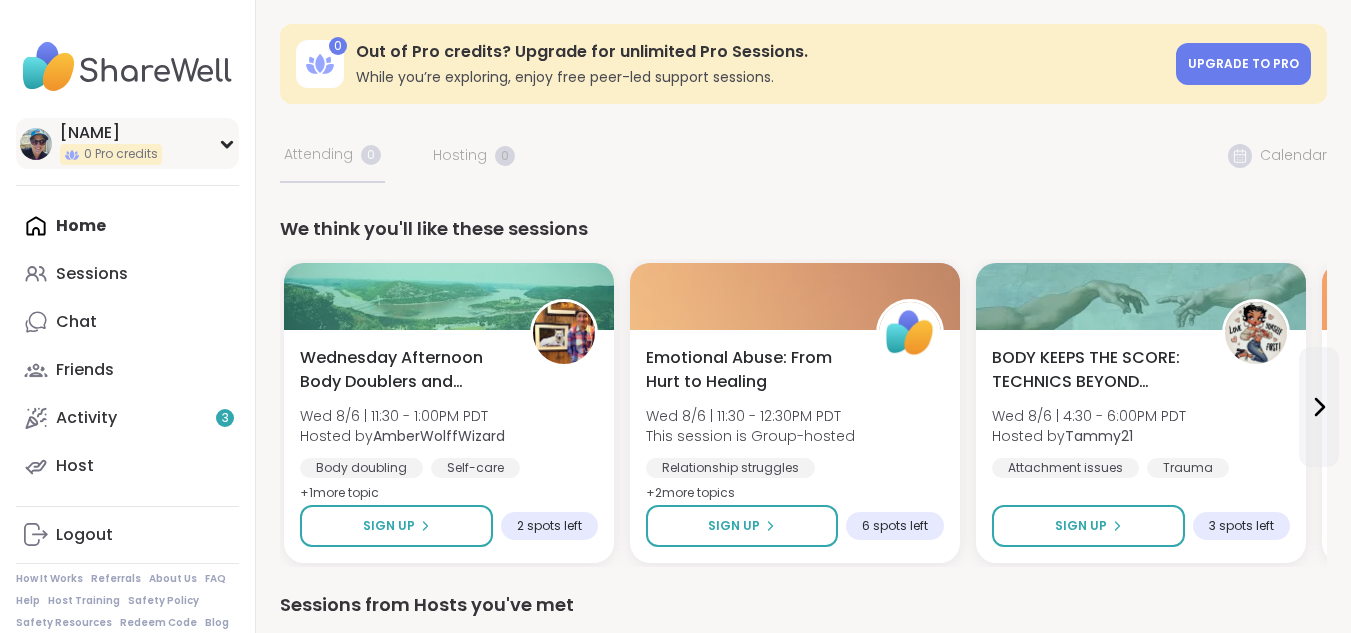 click 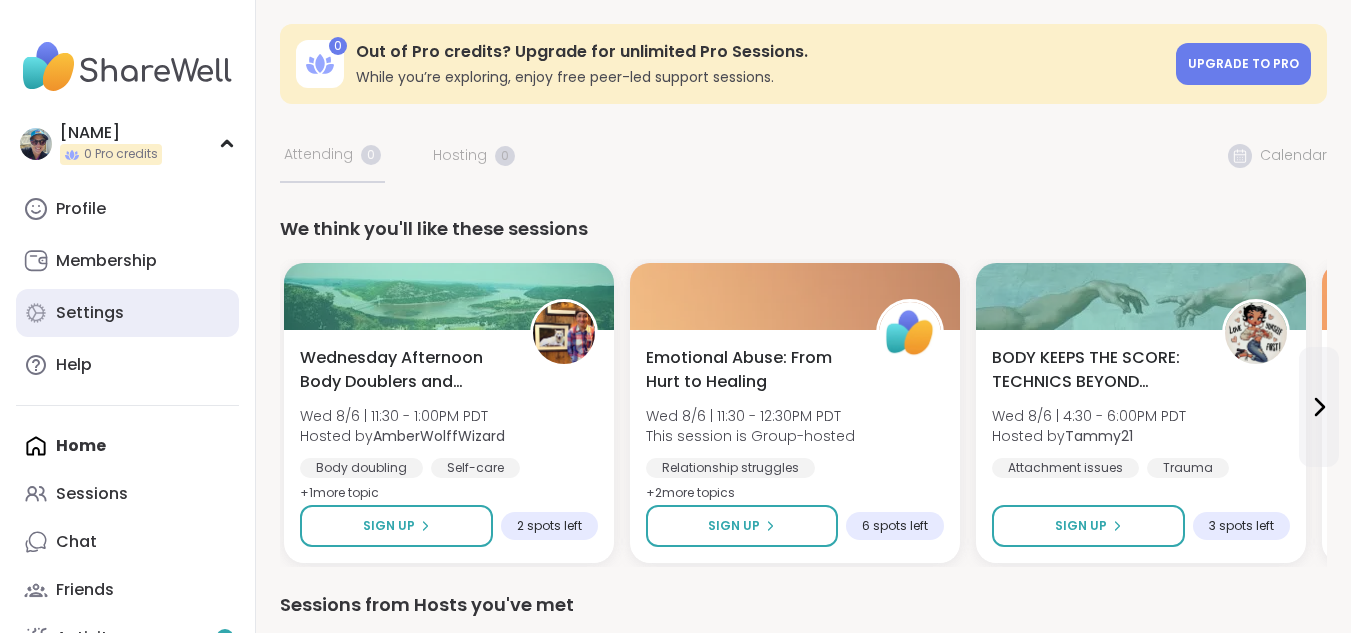 click on "Settings" at bounding box center [90, 313] 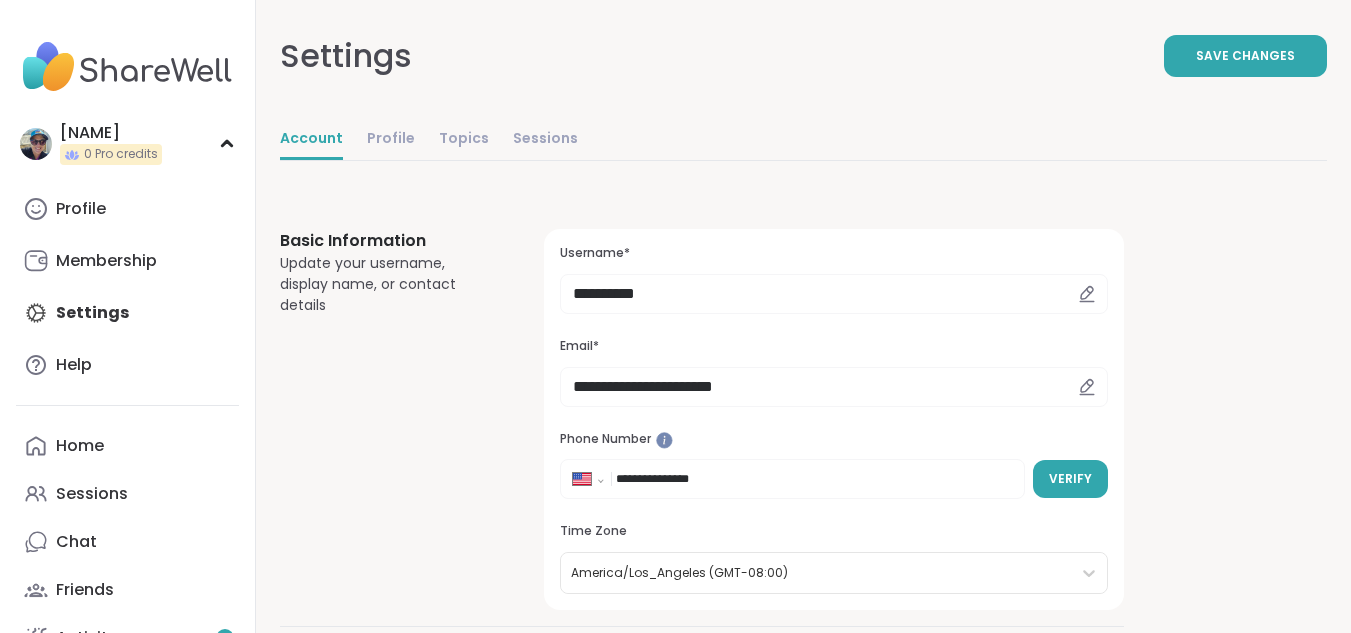 scroll, scrollTop: 0, scrollLeft: 0, axis: both 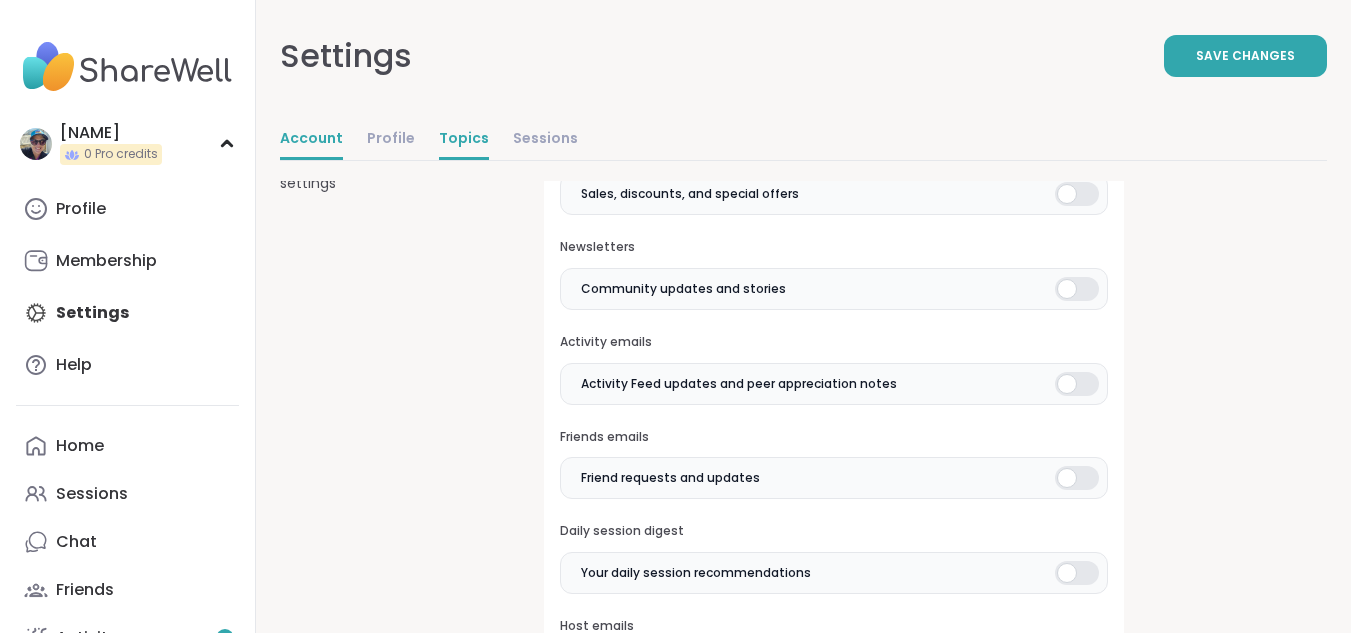 click on "Topics" at bounding box center [464, 140] 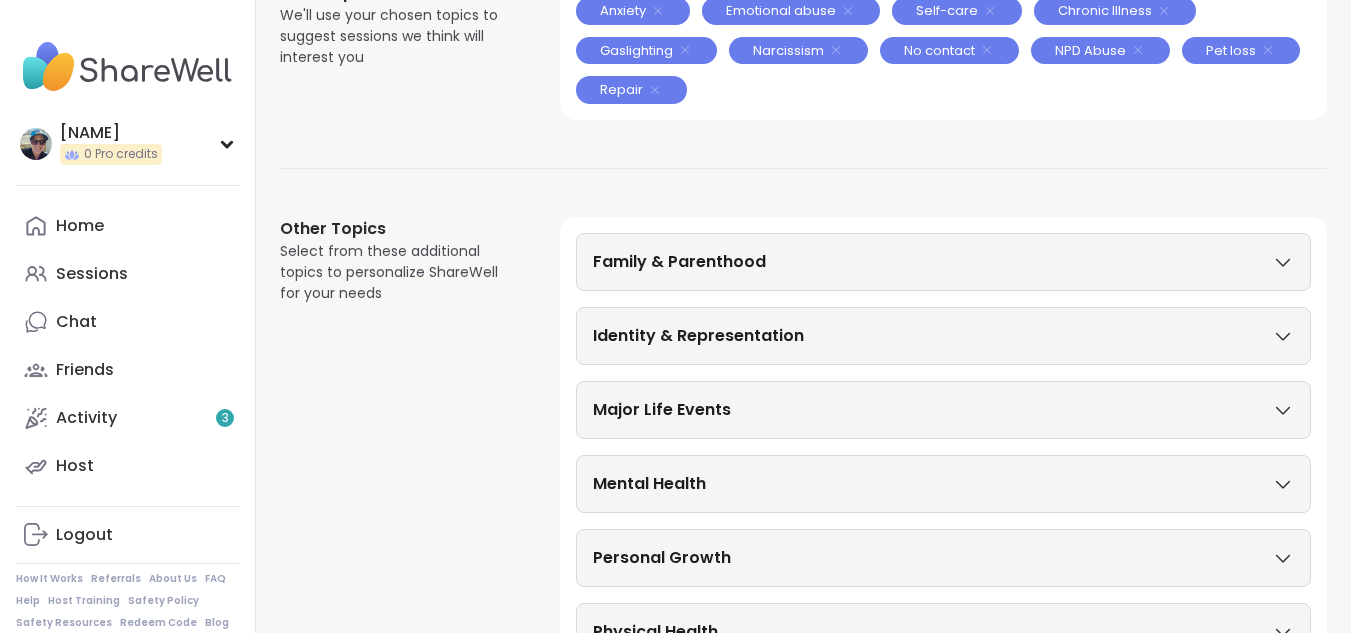scroll, scrollTop: 300, scrollLeft: 0, axis: vertical 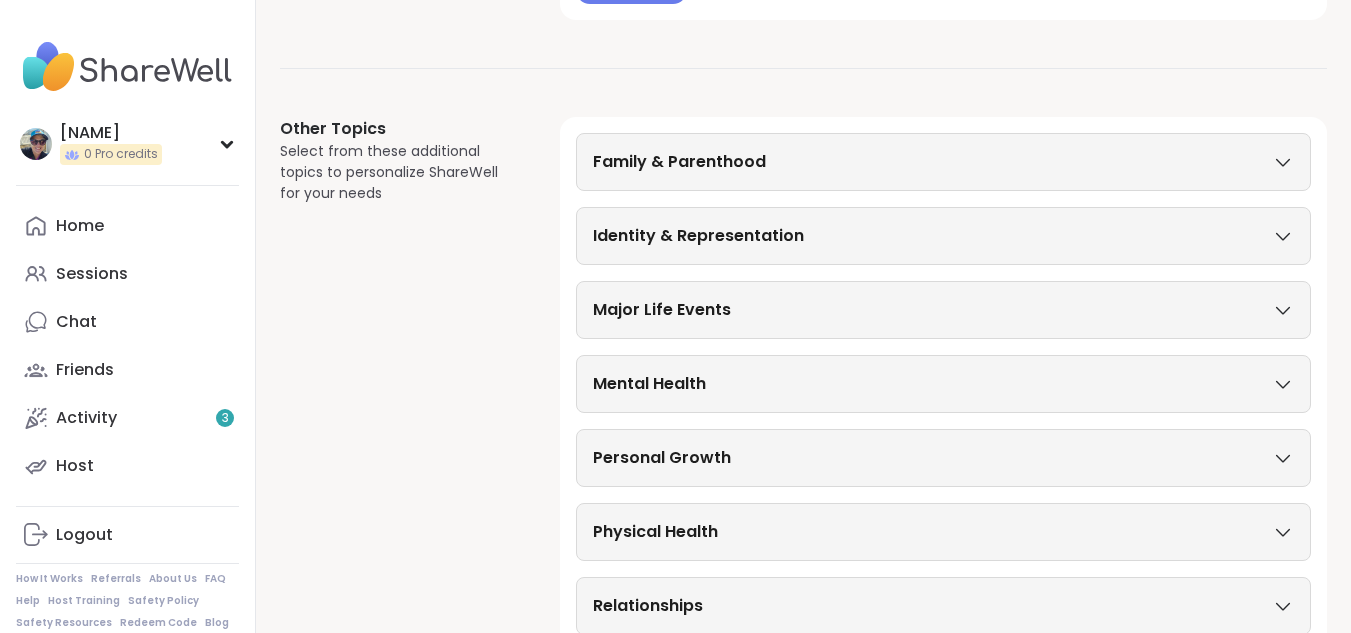 click on "Physical Health" at bounding box center [943, 532] 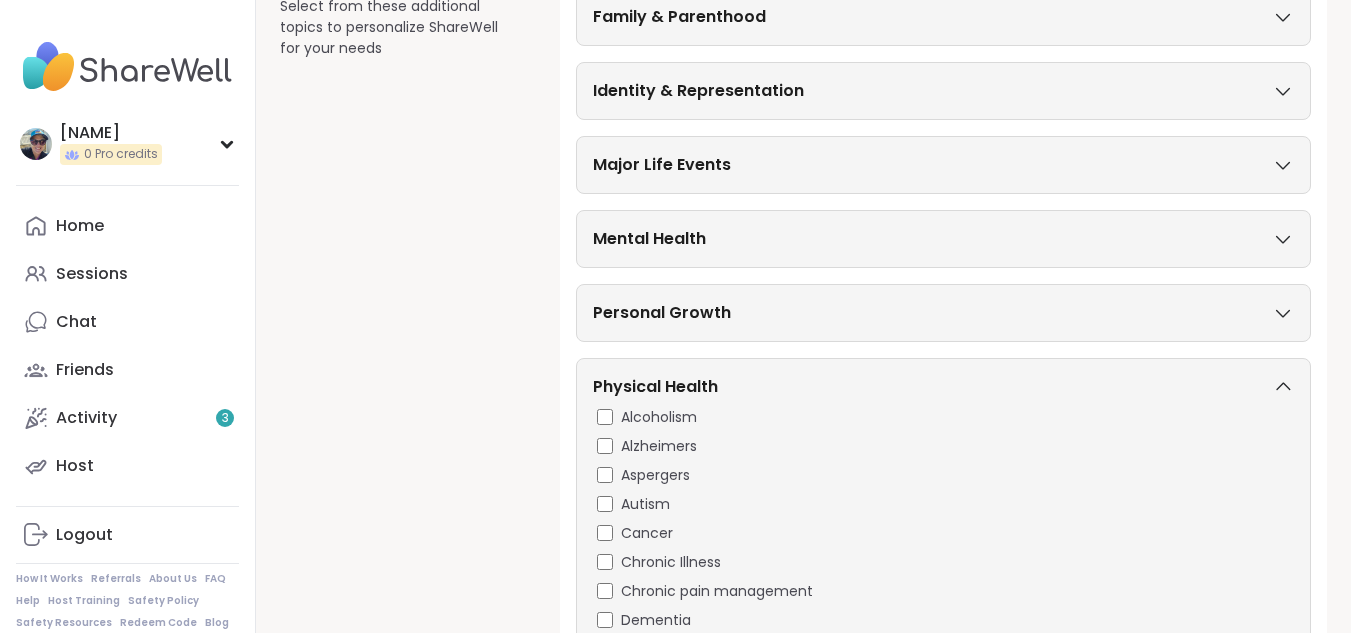 scroll, scrollTop: 400, scrollLeft: 0, axis: vertical 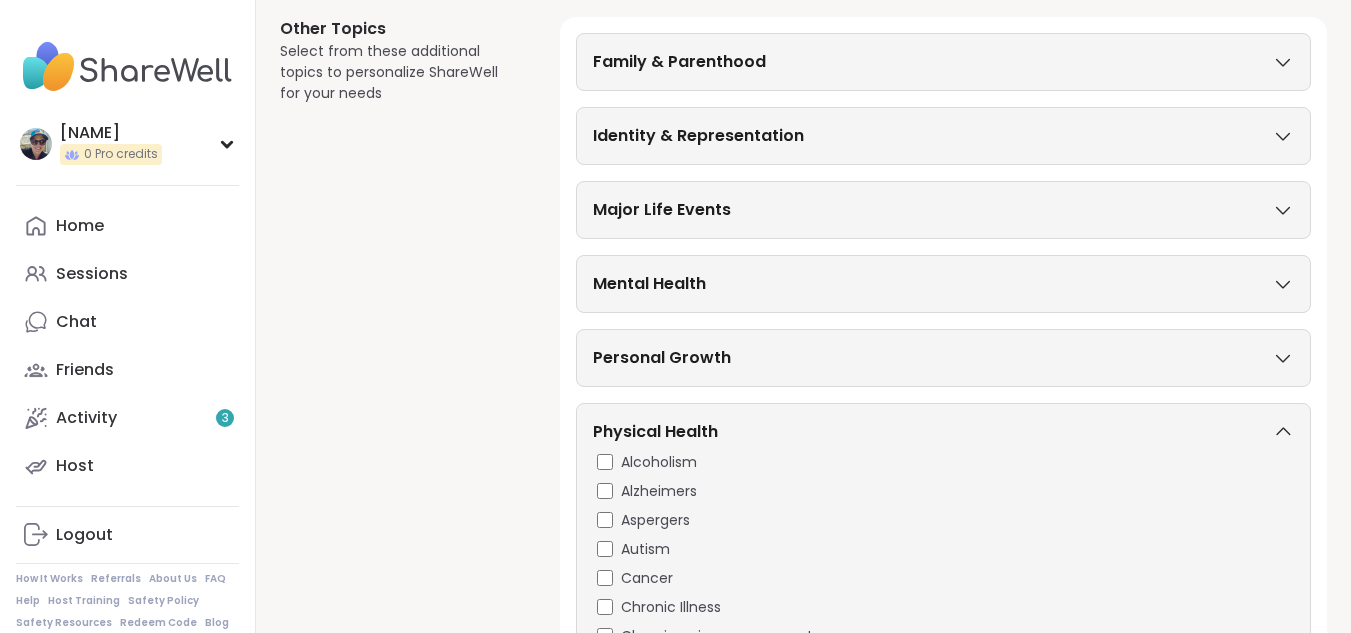 click on "Mental Health" at bounding box center [649, 284] 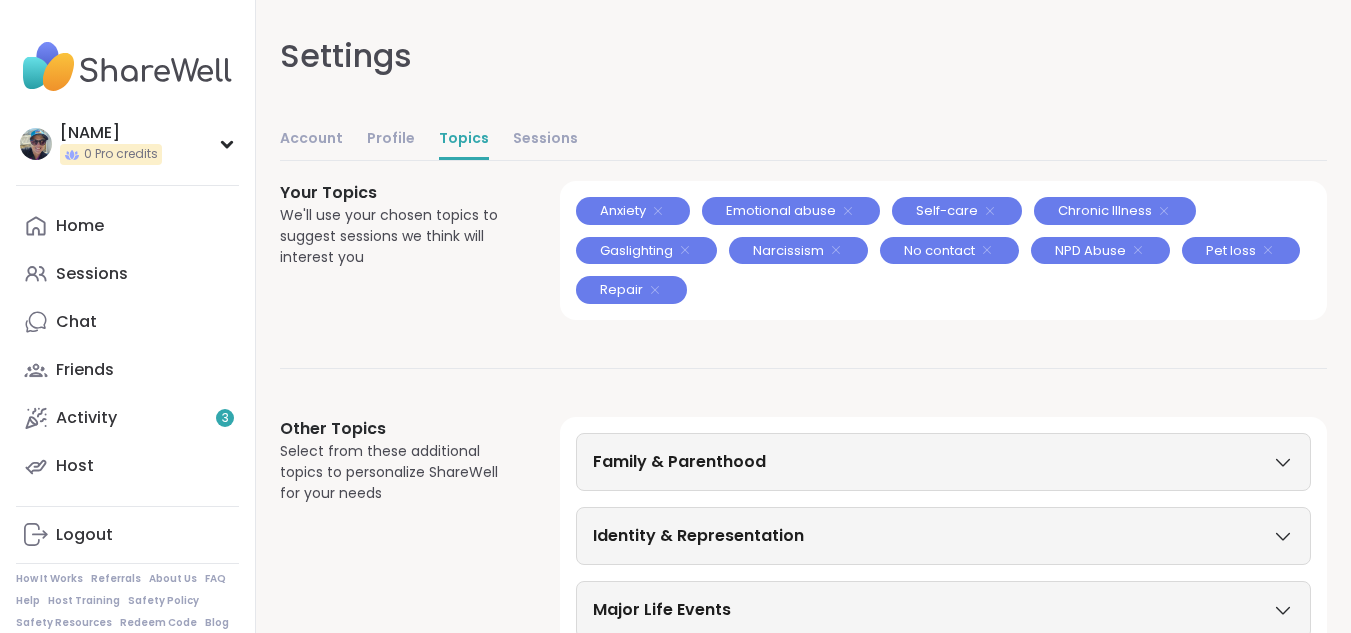 scroll, scrollTop: 100, scrollLeft: 0, axis: vertical 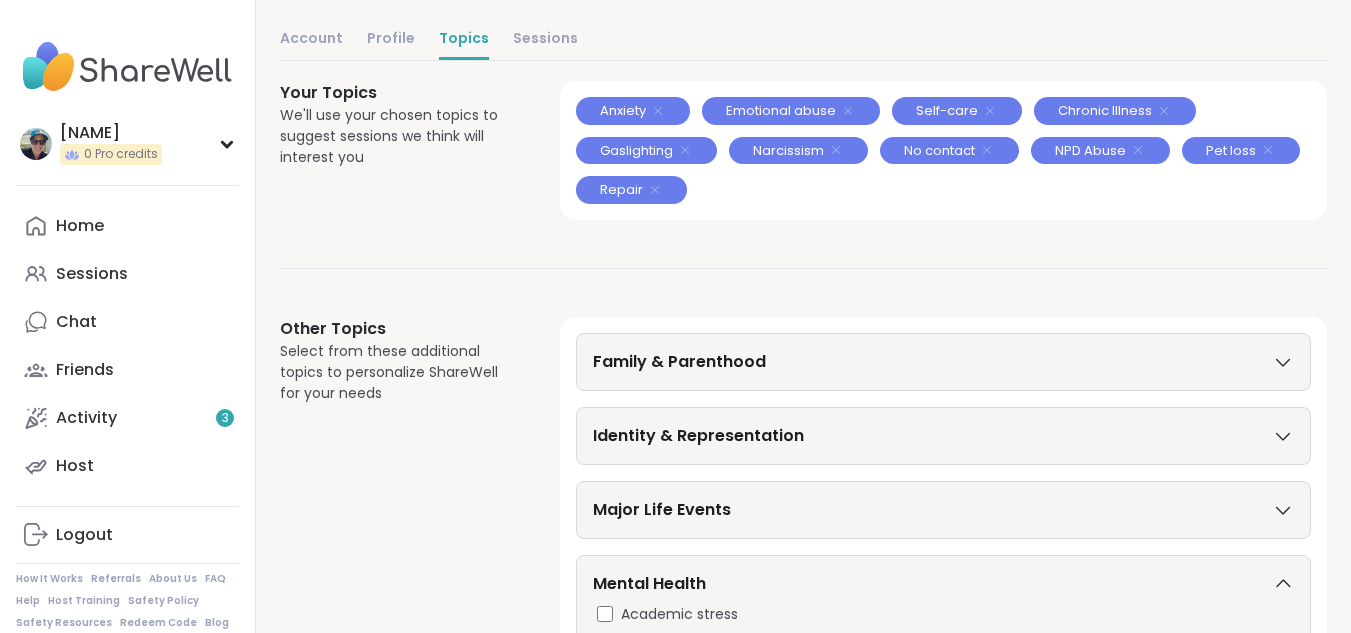 click on "Major Life Events" at bounding box center (943, 510) 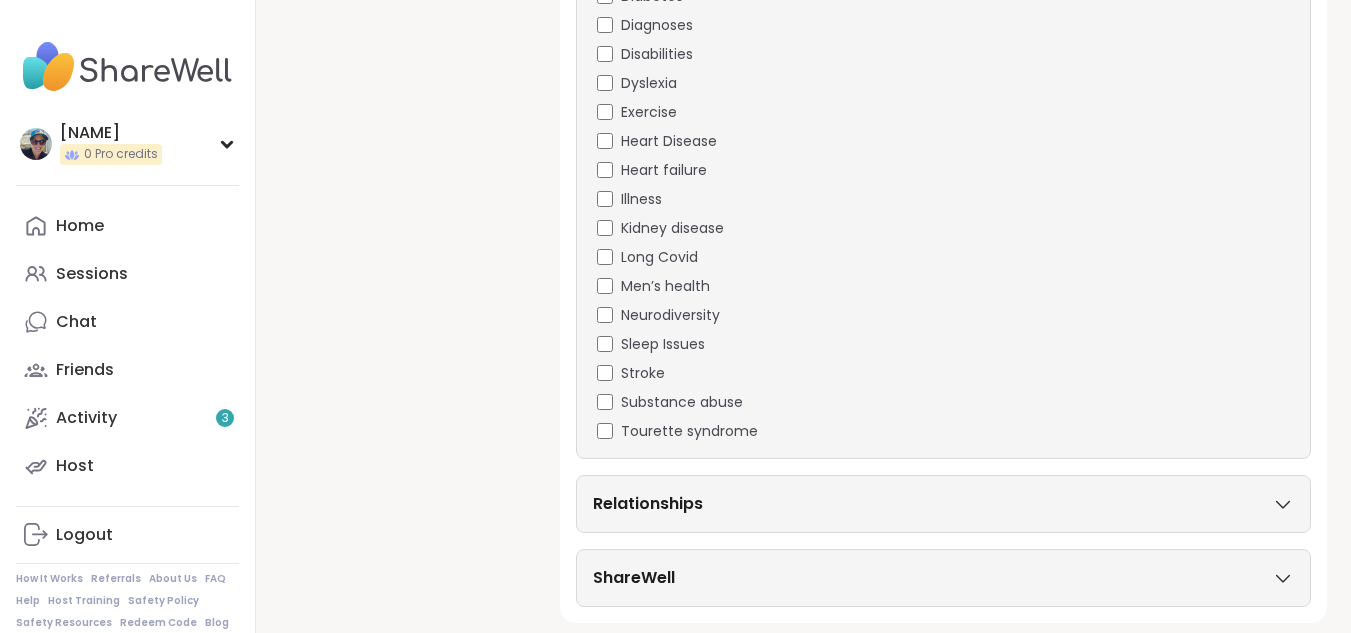 scroll, scrollTop: 2678, scrollLeft: 0, axis: vertical 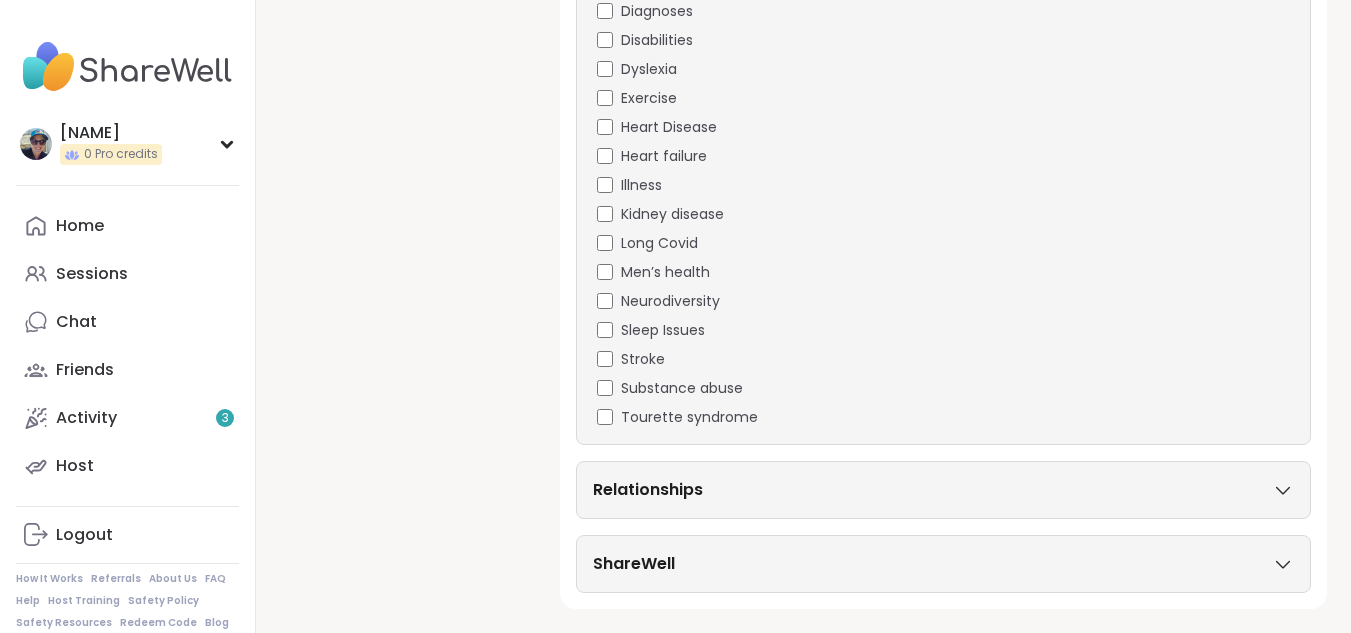 click on "ShareWell" at bounding box center (943, 564) 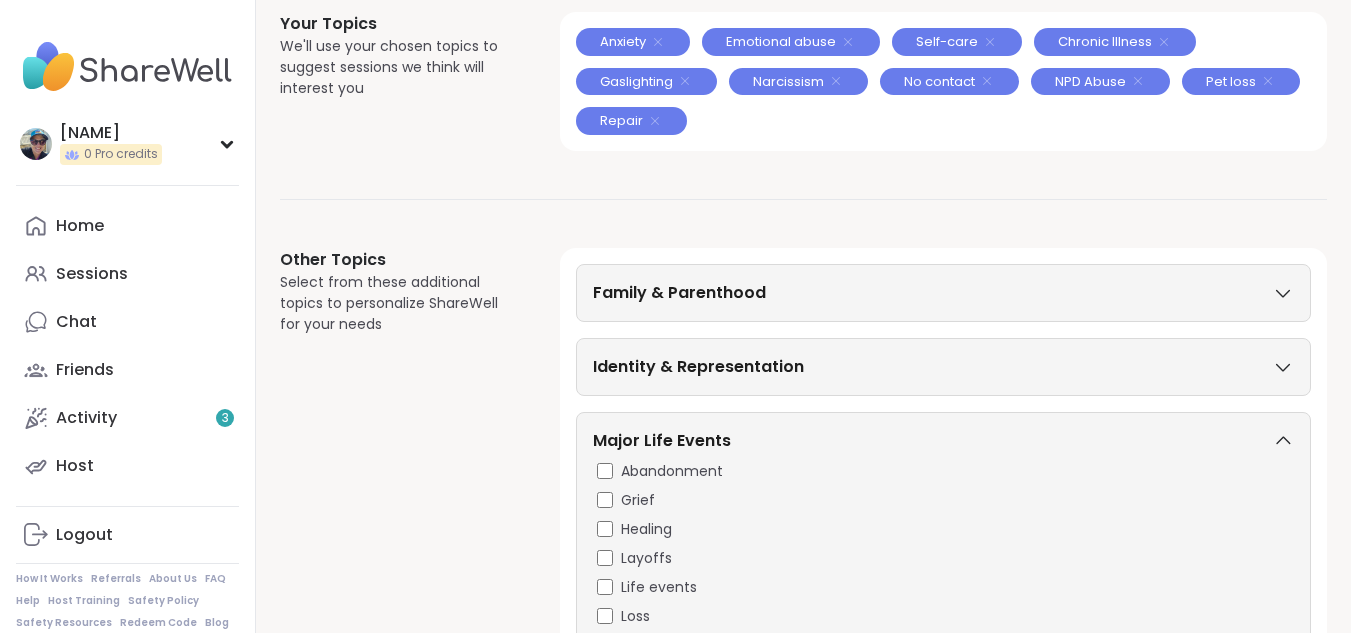 scroll, scrollTop: 36, scrollLeft: 0, axis: vertical 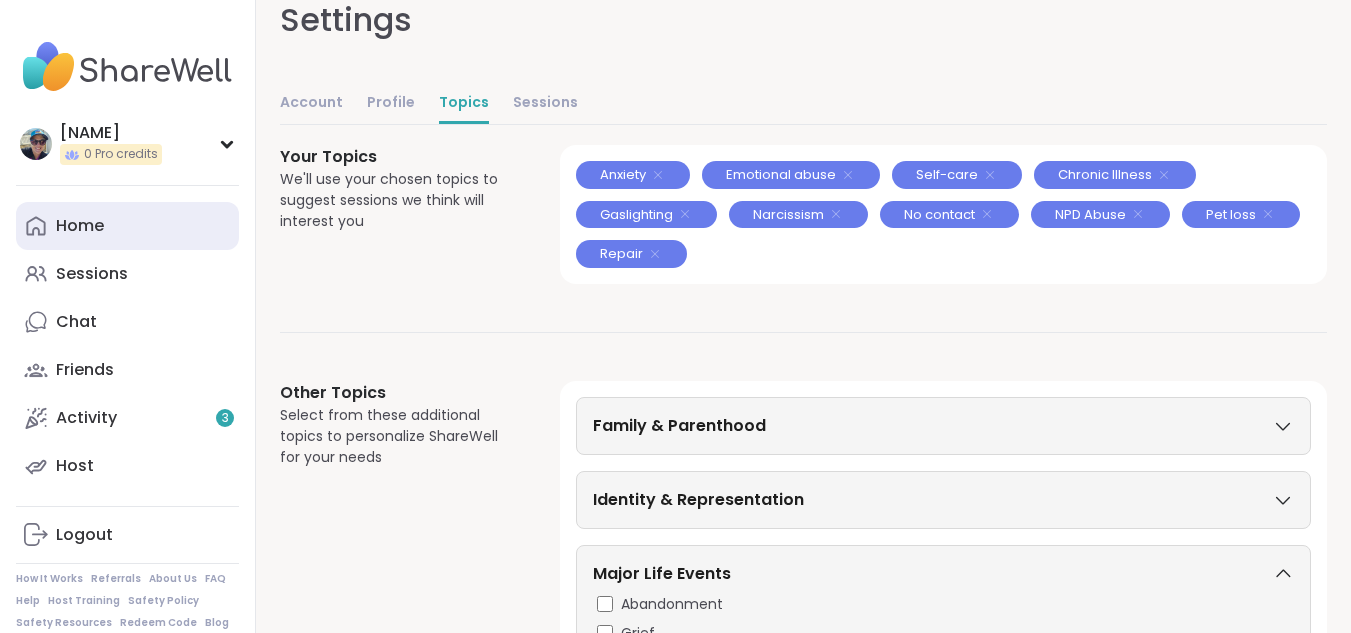 click on "Home" at bounding box center (80, 226) 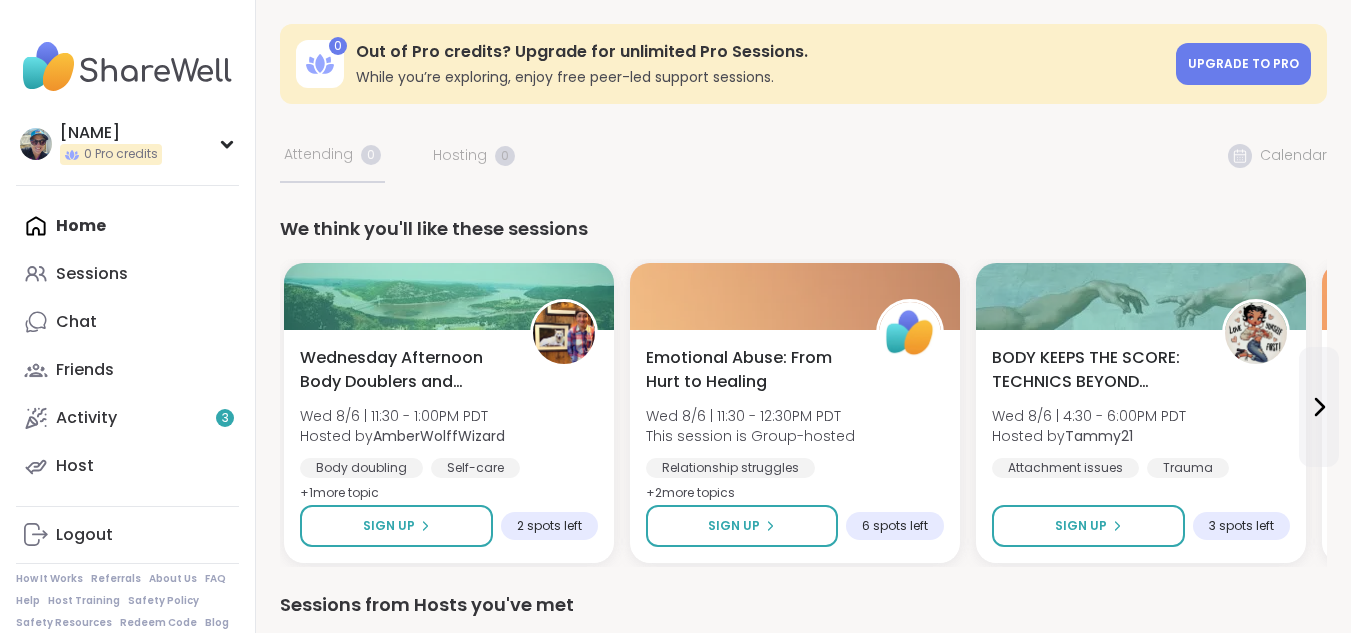 click on "Home Sessions Chat Friends Activity 3 Host" at bounding box center [127, 346] 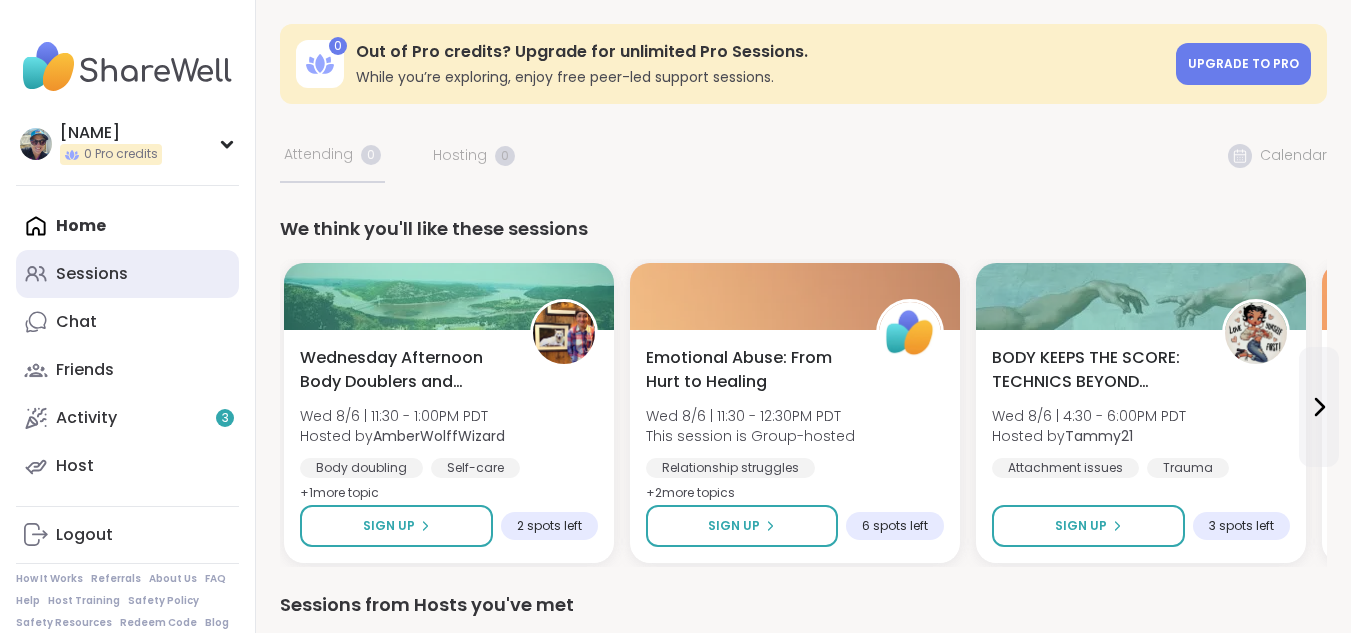 click on "Sessions" at bounding box center (92, 274) 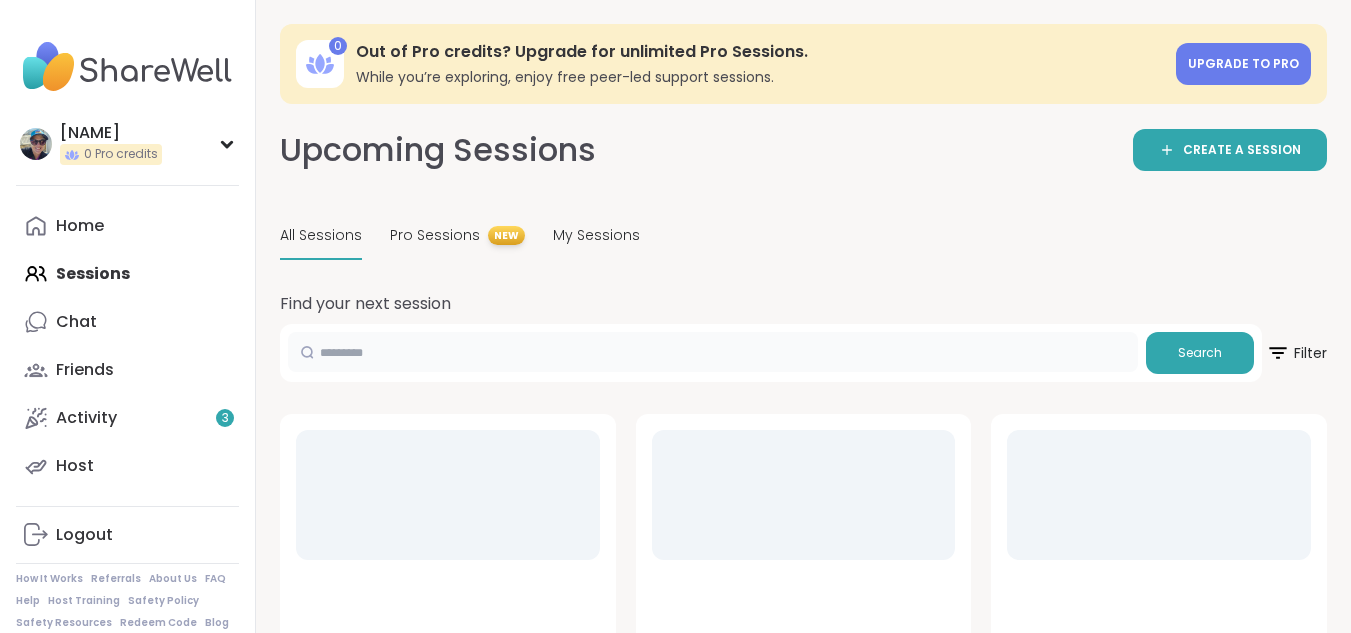 click at bounding box center [713, 352] 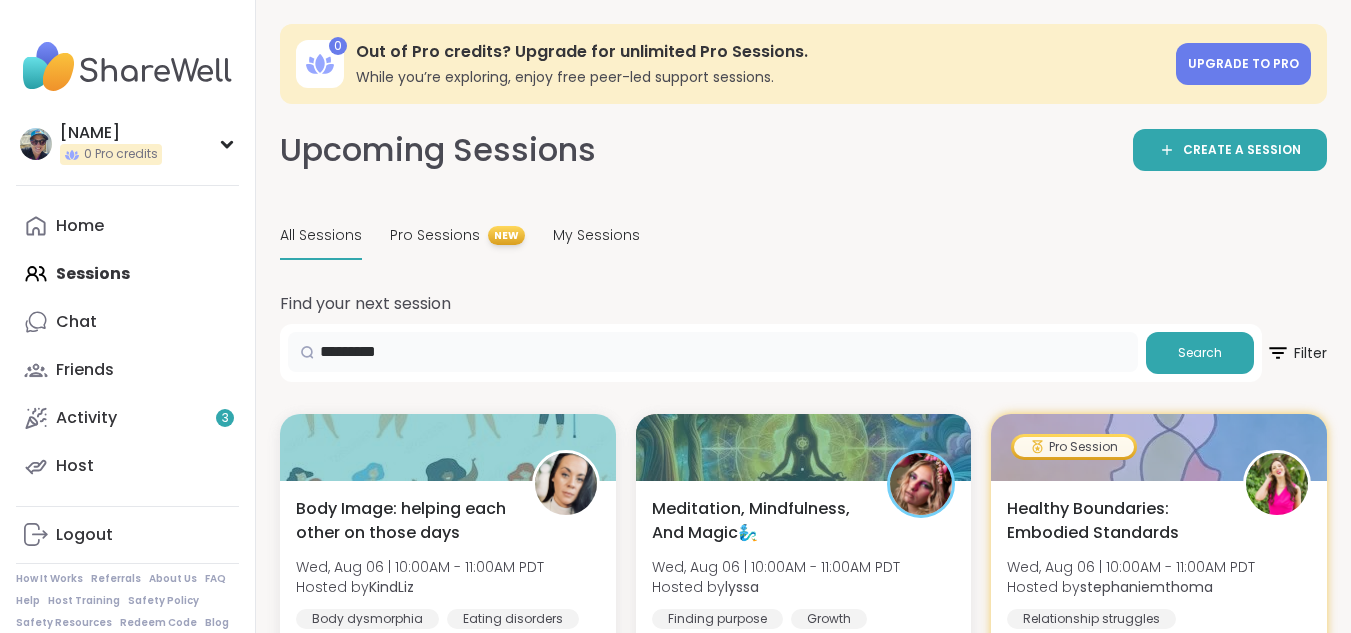 type on "*********" 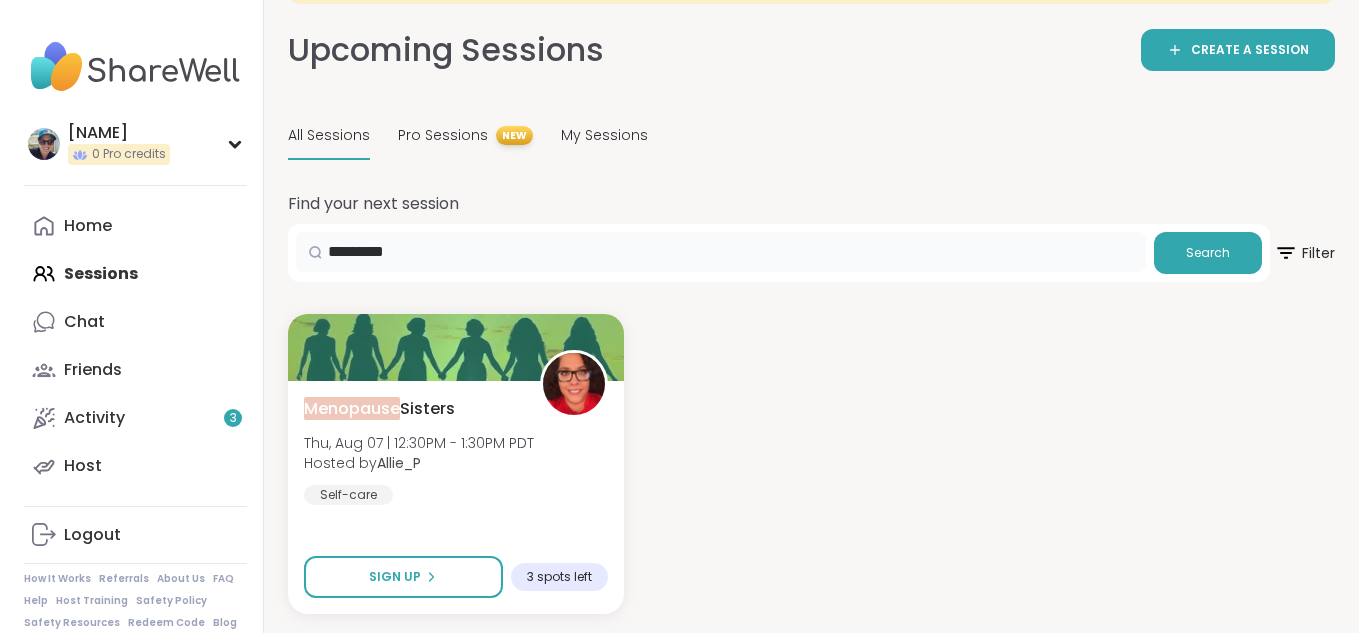 scroll, scrollTop: 101, scrollLeft: 0, axis: vertical 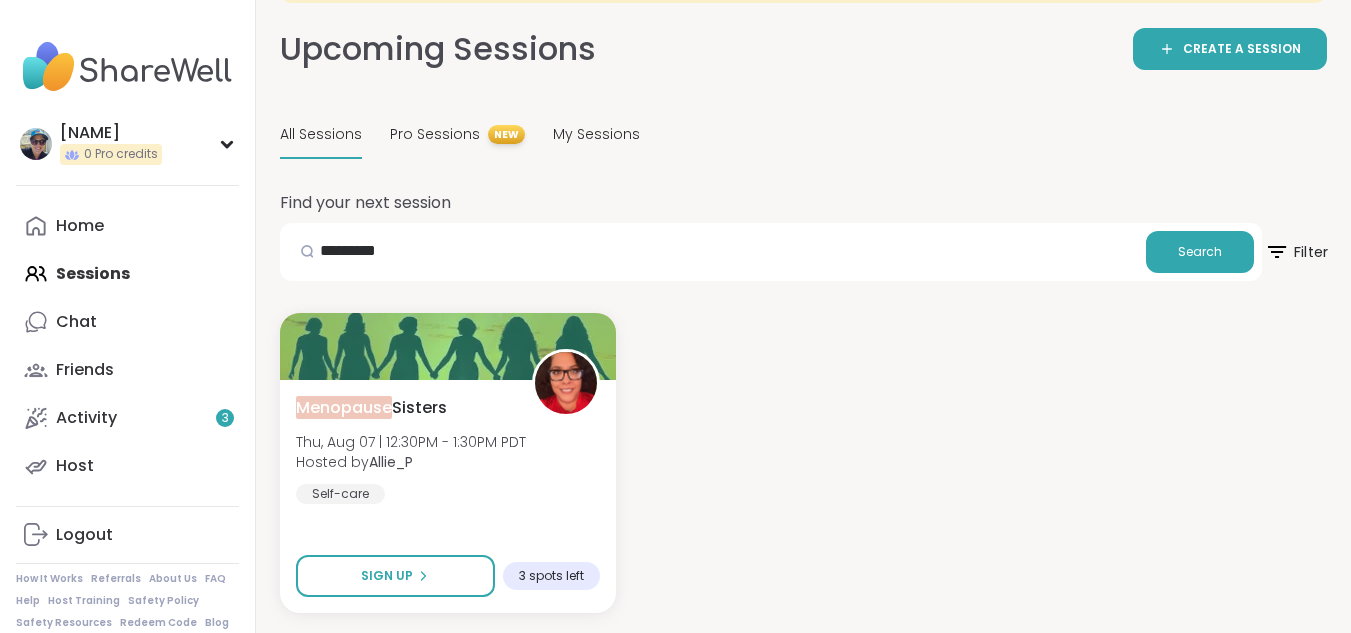 click 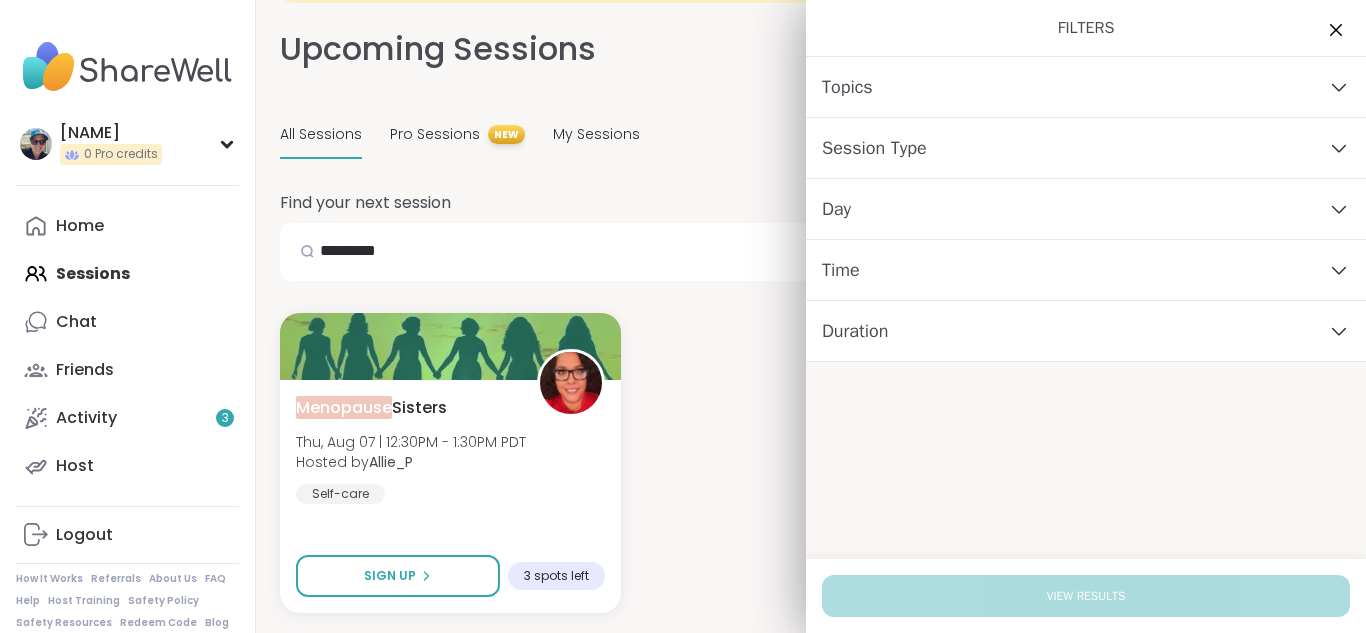 click on "Topics" at bounding box center [1086, 87] 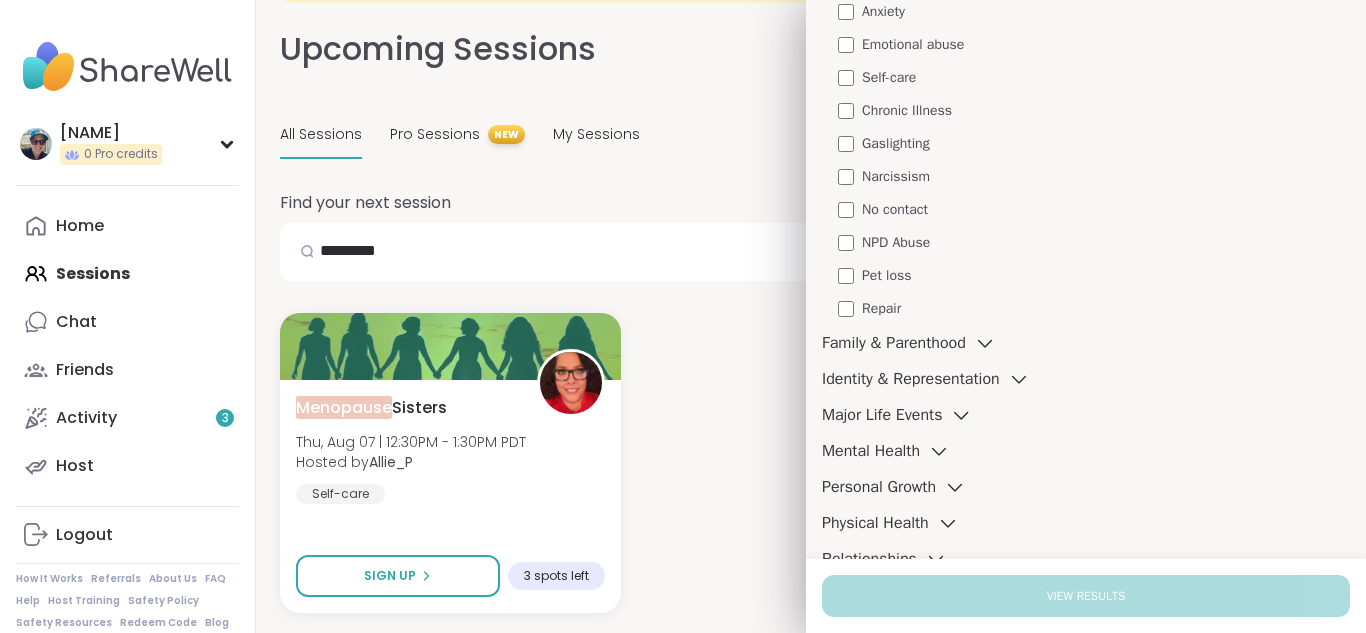 scroll, scrollTop: 200, scrollLeft: 0, axis: vertical 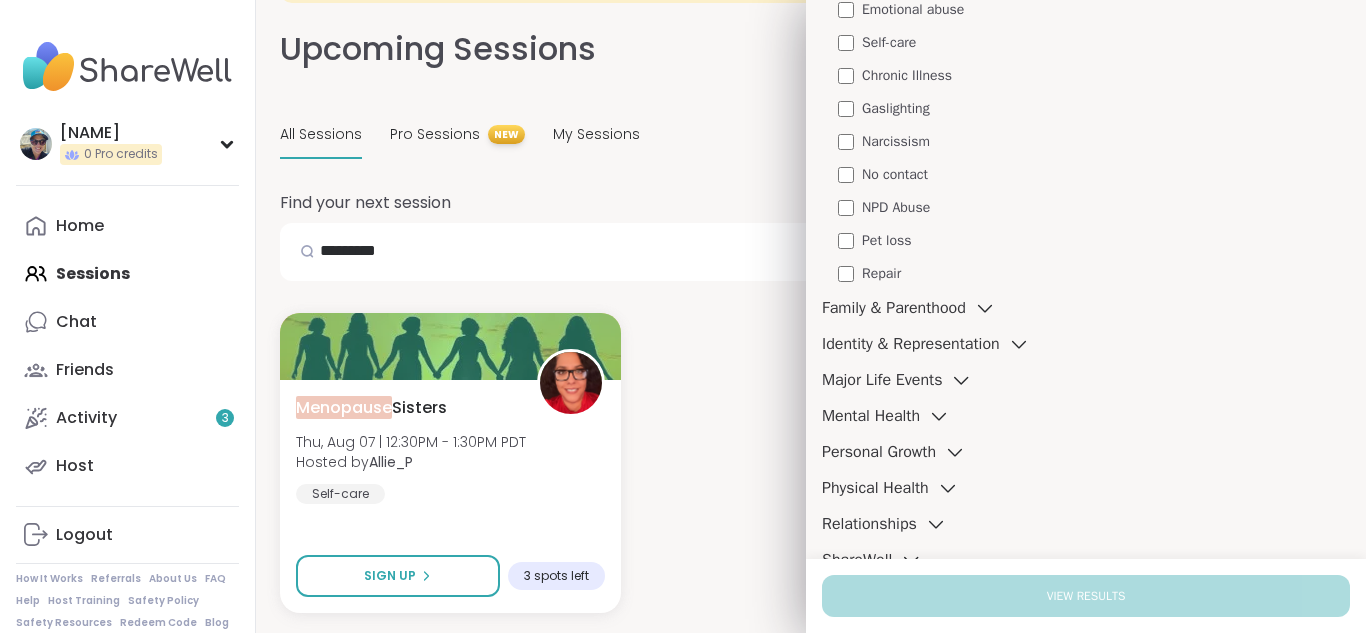 click on "Major Life Events" at bounding box center (882, 380) 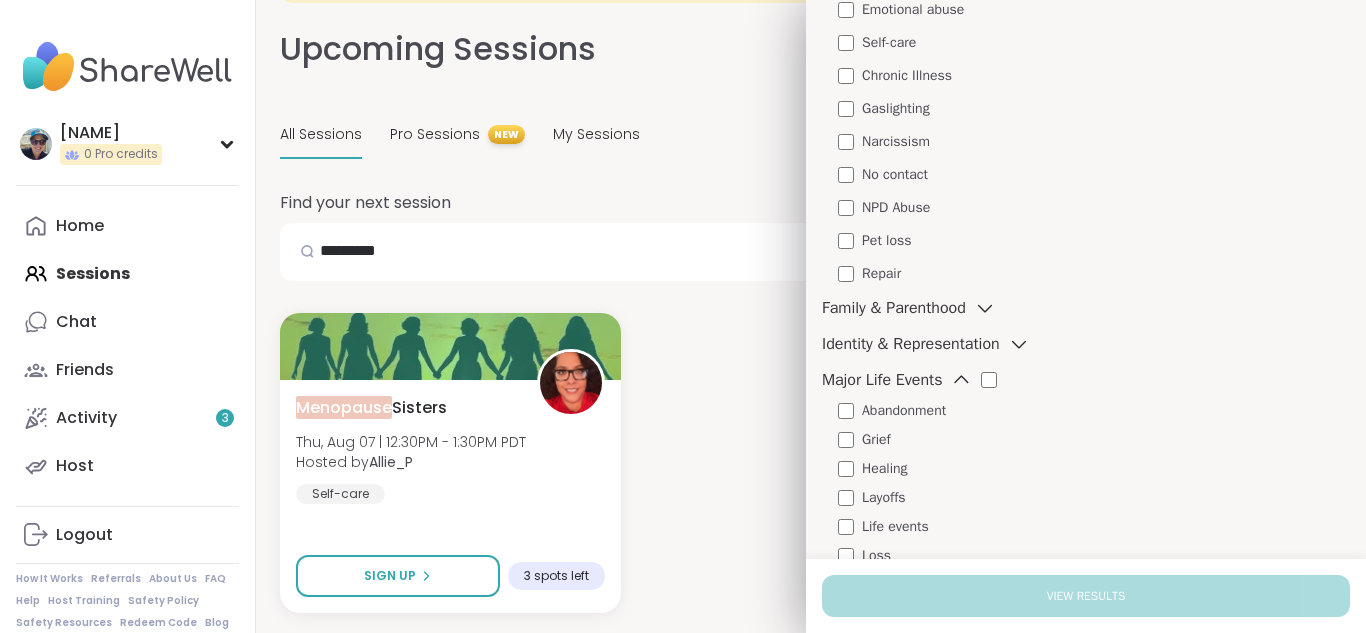 scroll, scrollTop: 300, scrollLeft: 0, axis: vertical 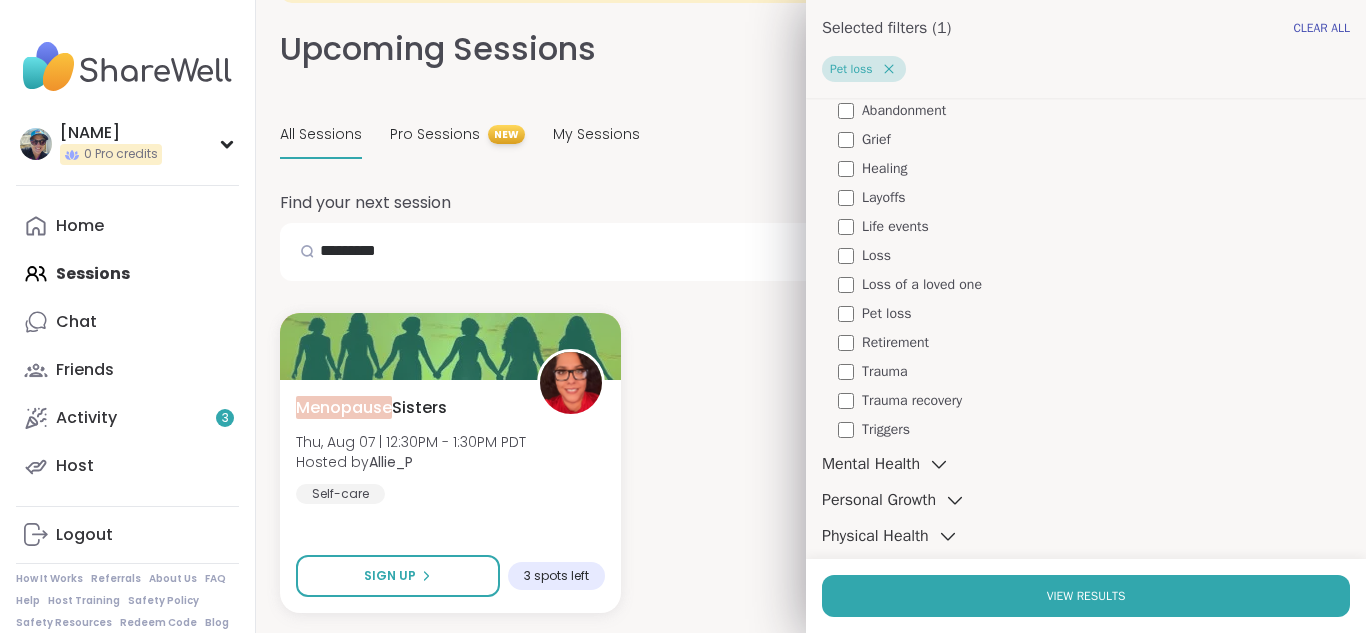 click on "Mental Health" at bounding box center [886, 464] 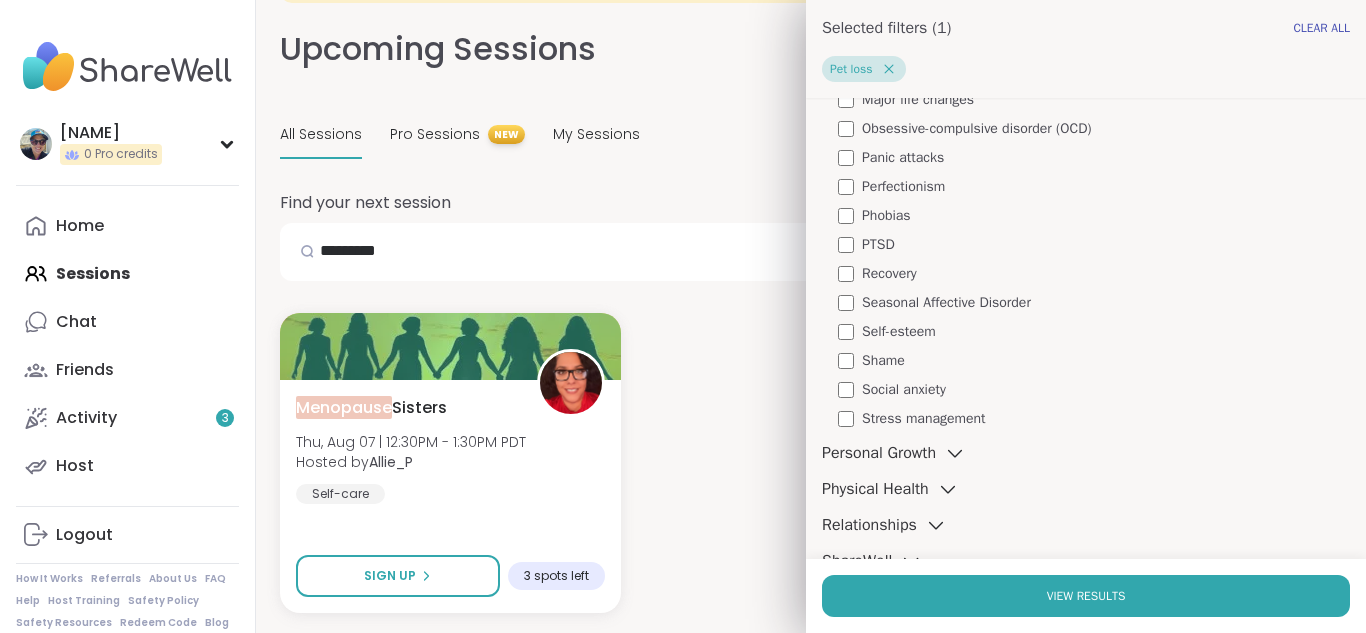 scroll, scrollTop: 1998, scrollLeft: 0, axis: vertical 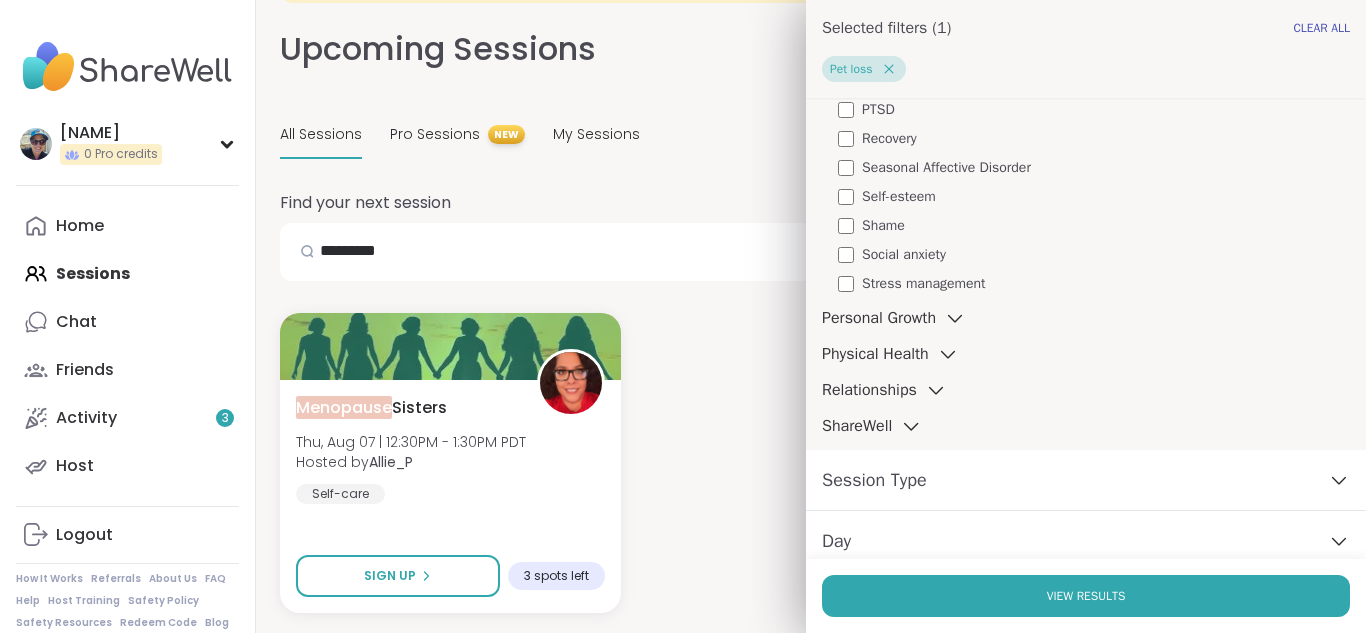 click on "Physical Health" at bounding box center [875, 354] 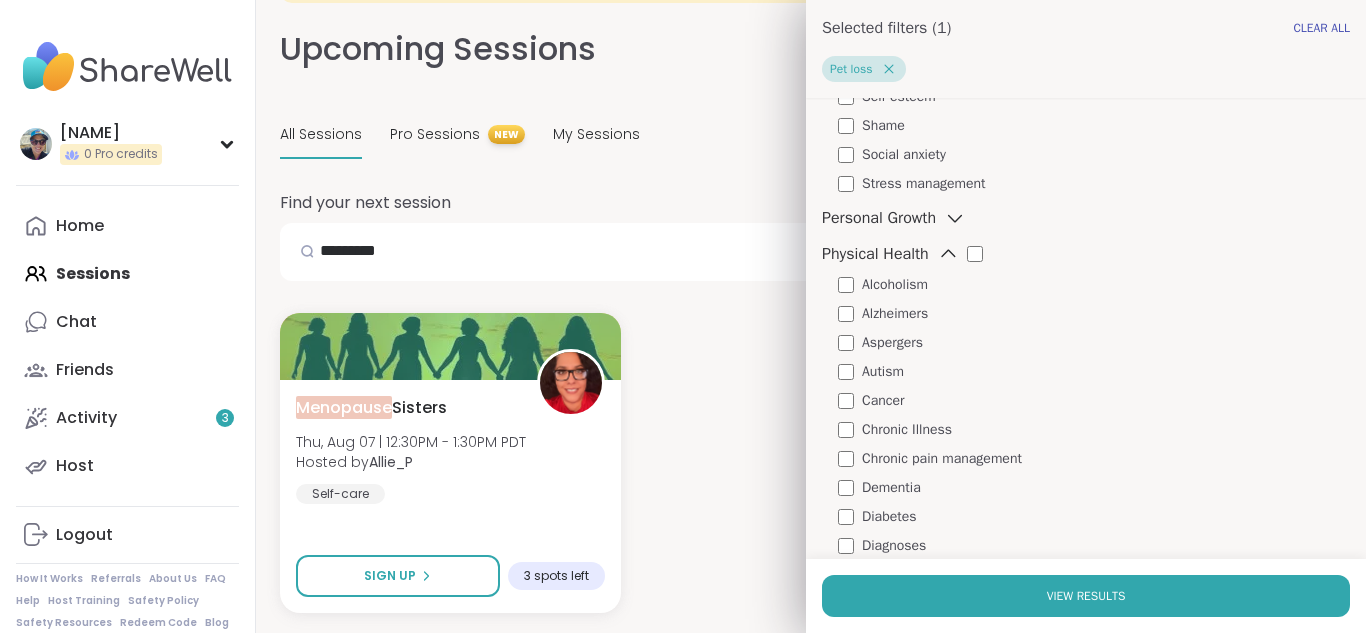 scroll, scrollTop: 2198, scrollLeft: 0, axis: vertical 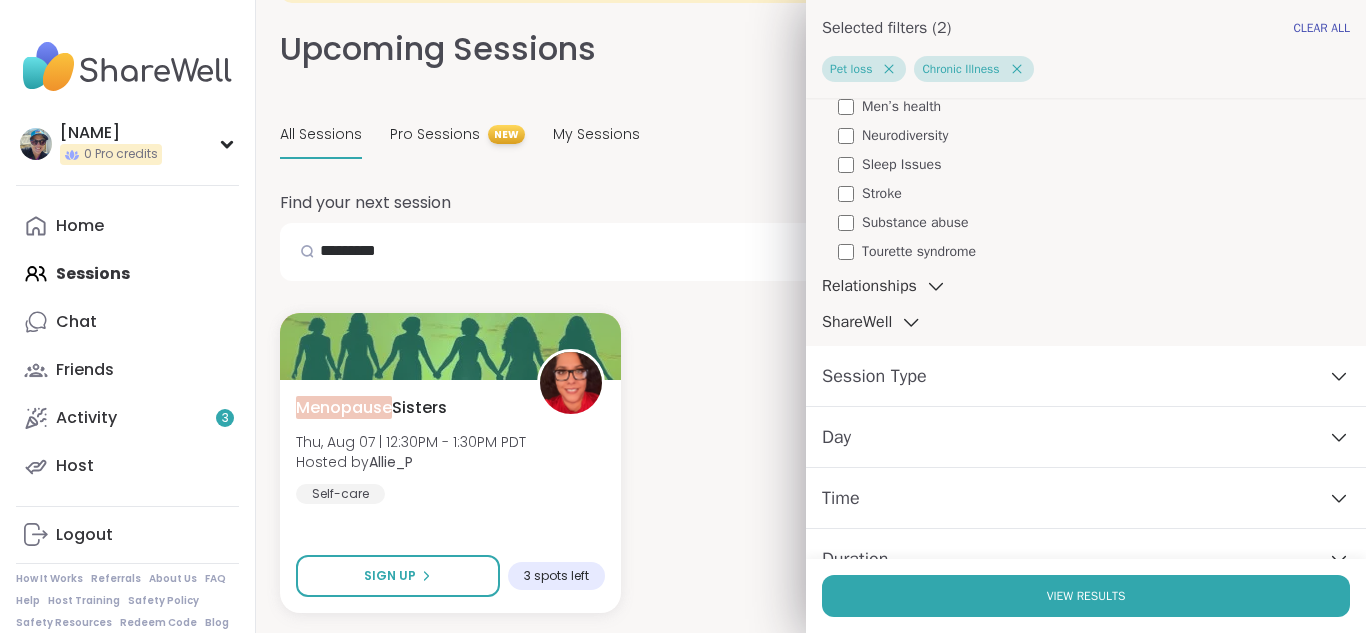 click on "Relationships" at bounding box center (869, 286) 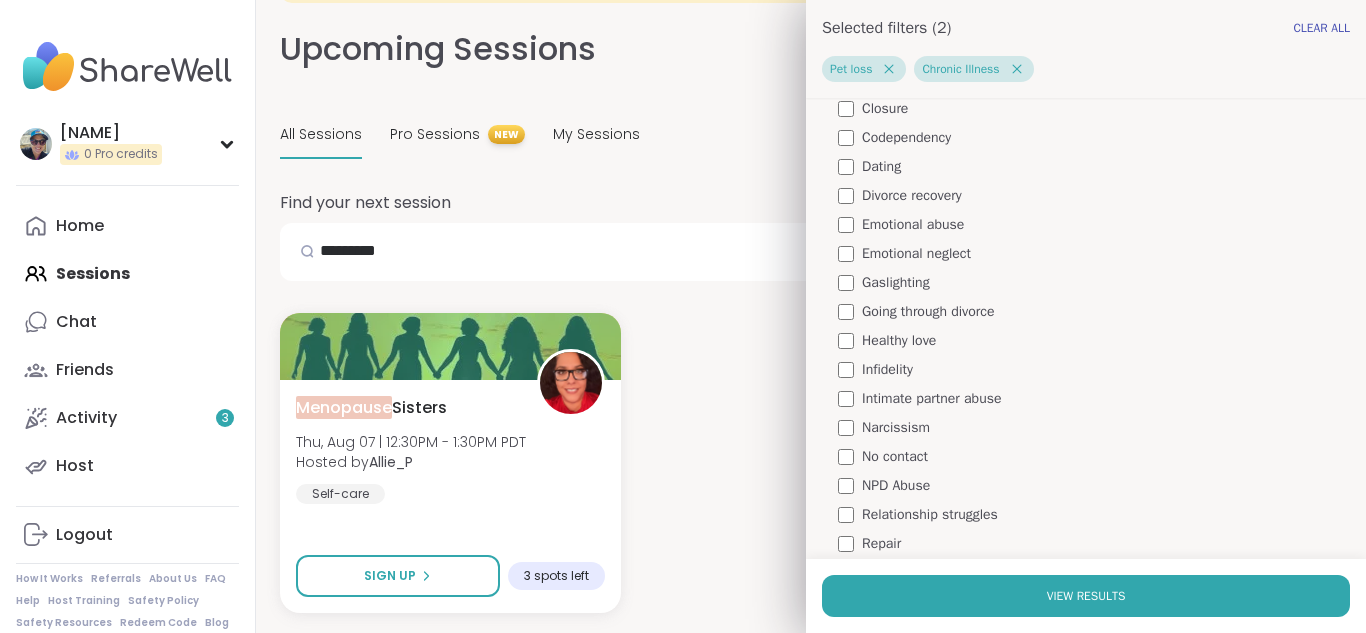 scroll, scrollTop: 3098, scrollLeft: 0, axis: vertical 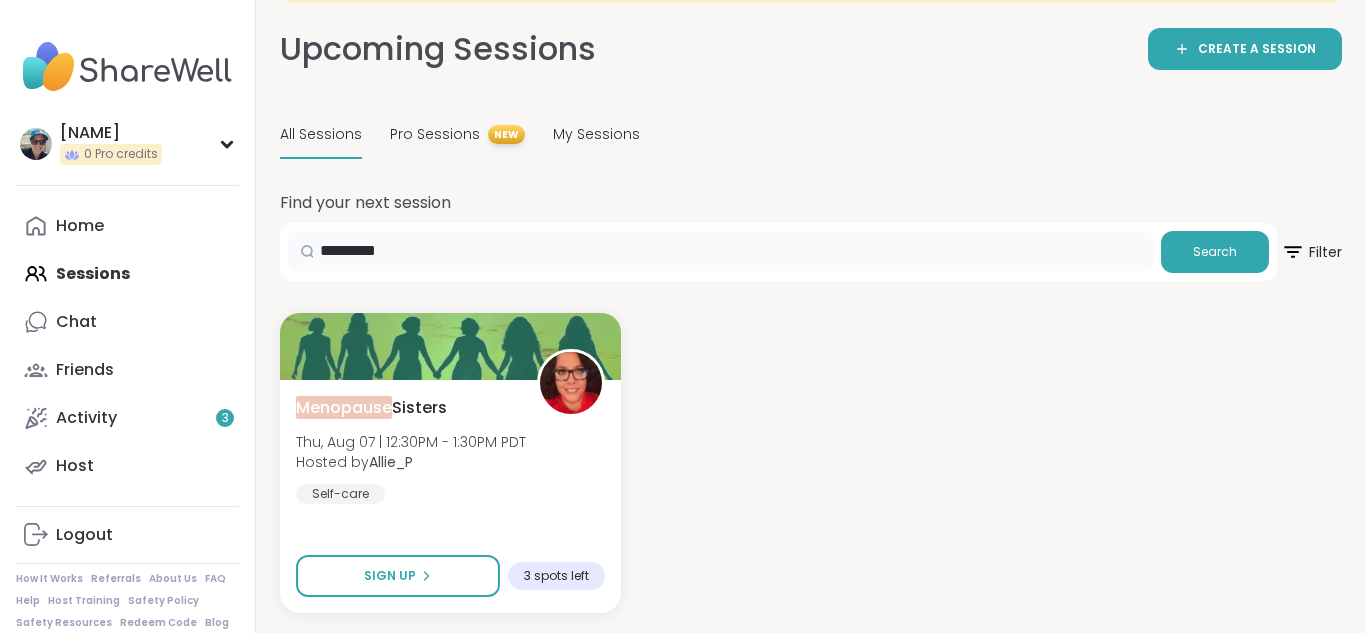 click on "*********" at bounding box center [720, 251] 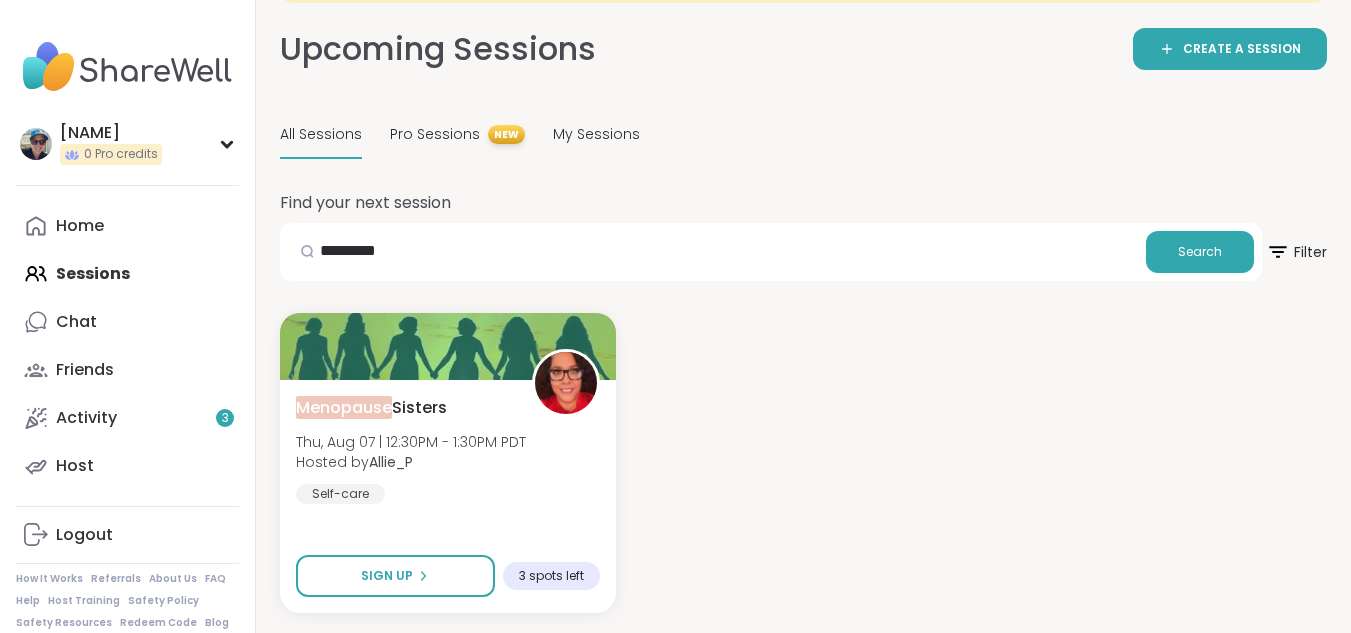 click on "[DAY] [MONTH]/[DAY] | [TIME] - [TIME] [TIMEZONE] Hosted by [NAME] Self-care Sign Up 3 spots left" at bounding box center (803, 463) 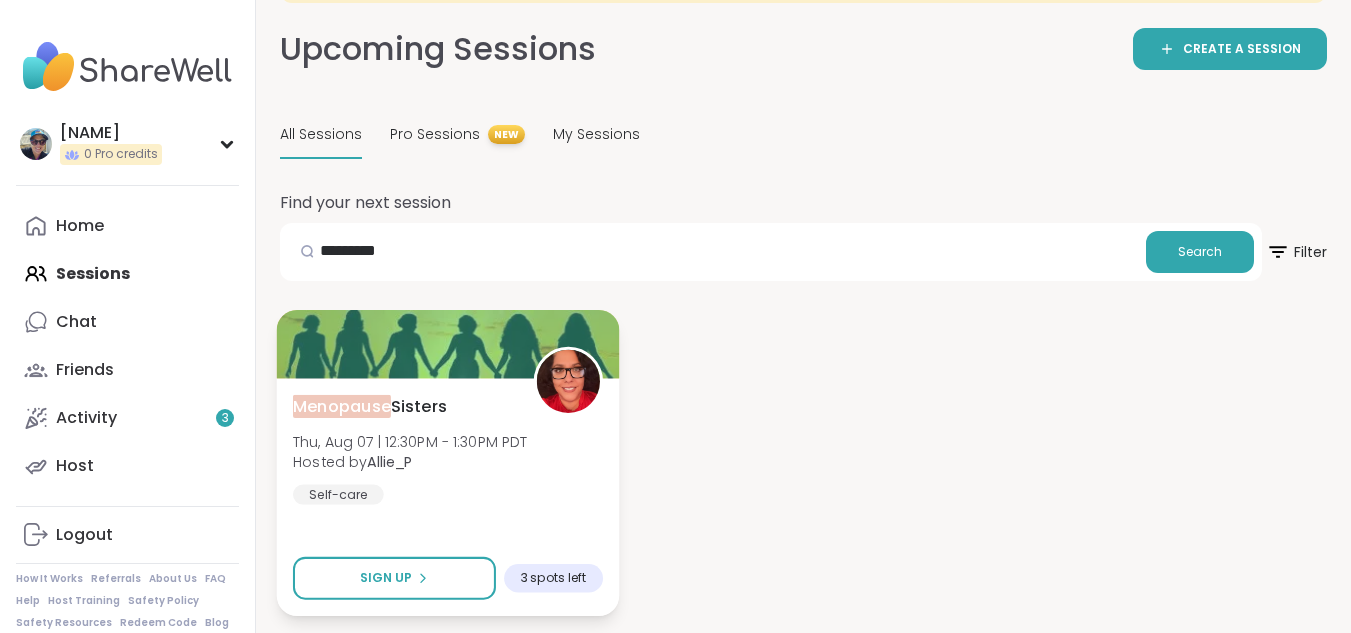 click on "Menopause  Sisters" at bounding box center (370, 406) 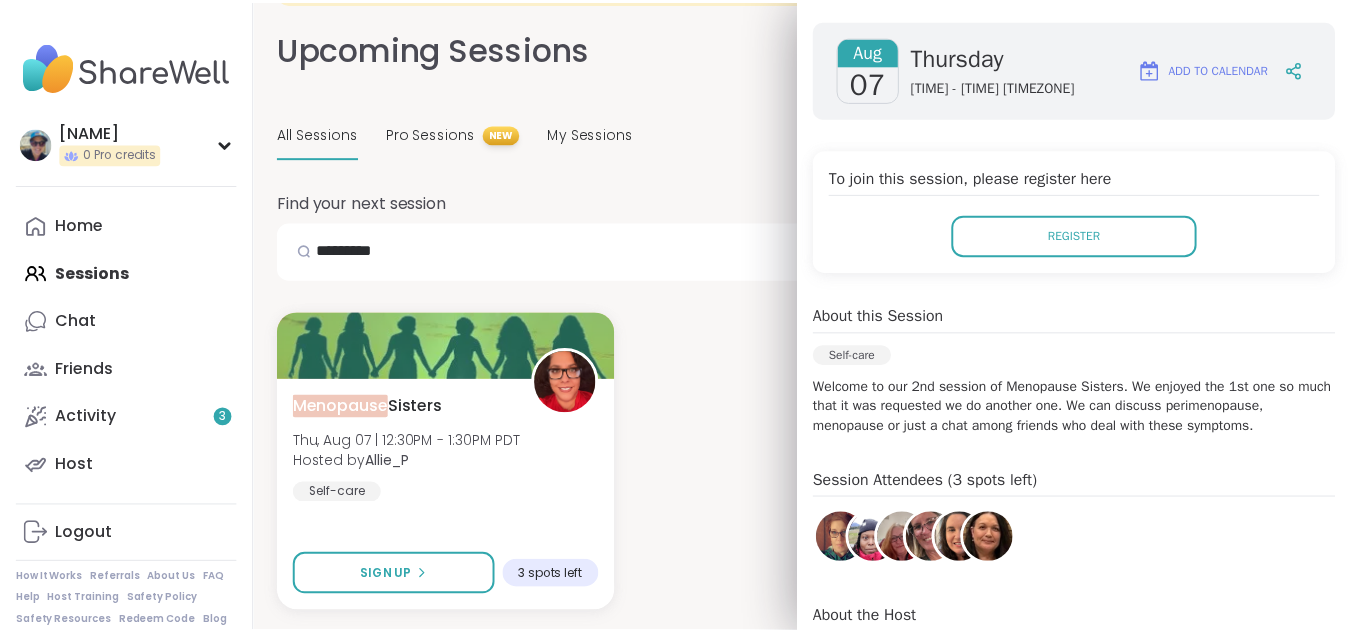 scroll, scrollTop: 271, scrollLeft: 0, axis: vertical 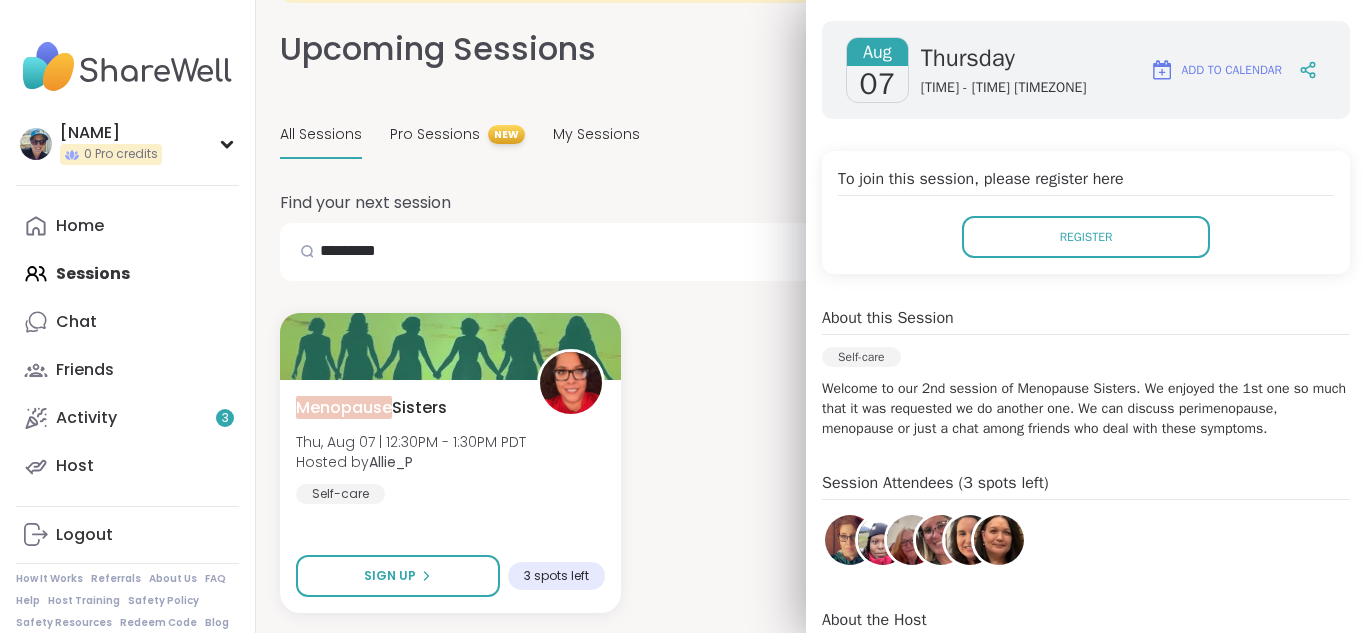 click on "Upcoming Sessions CREATE A SESSION All Sessions Pro Sessions NEW My Sessions" at bounding box center [811, 93] 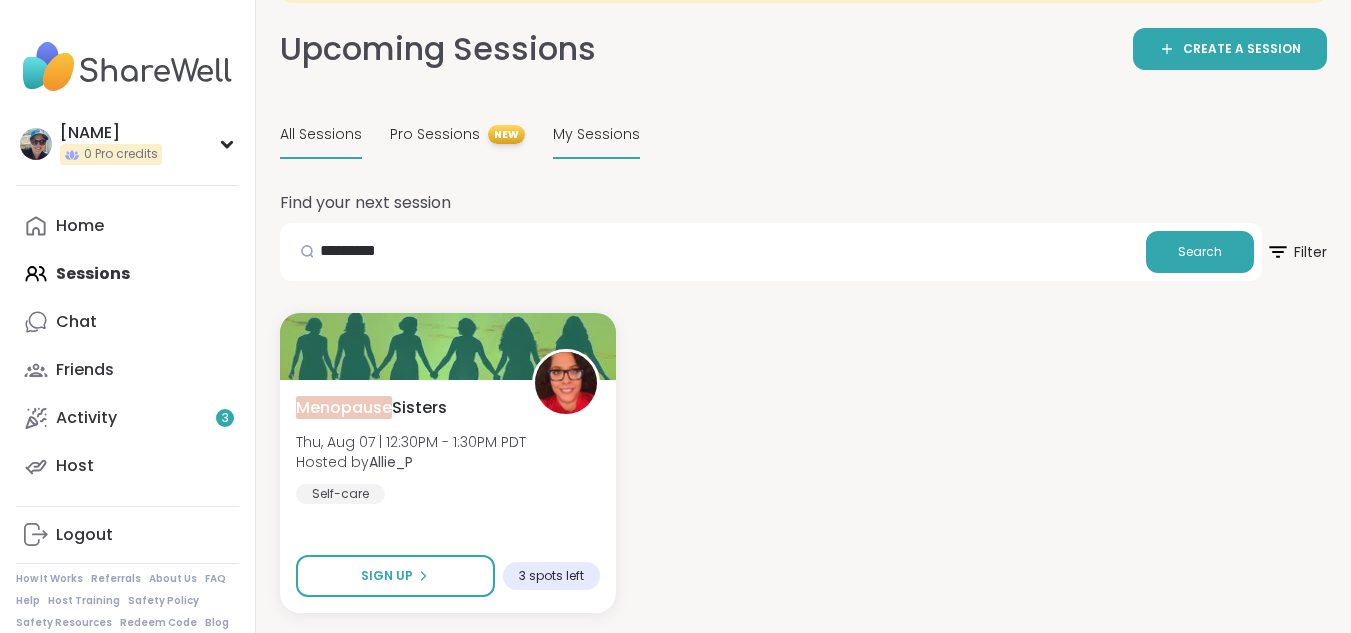 scroll, scrollTop: 0, scrollLeft: 0, axis: both 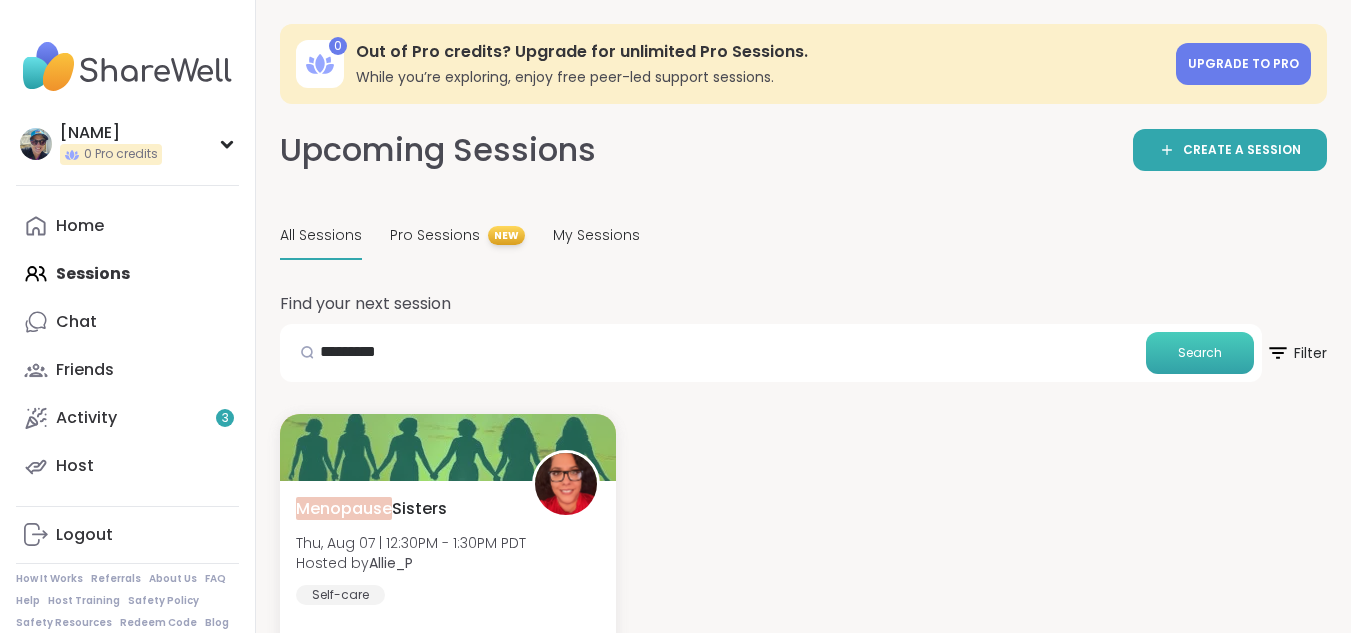 click on "Search" at bounding box center (1200, 353) 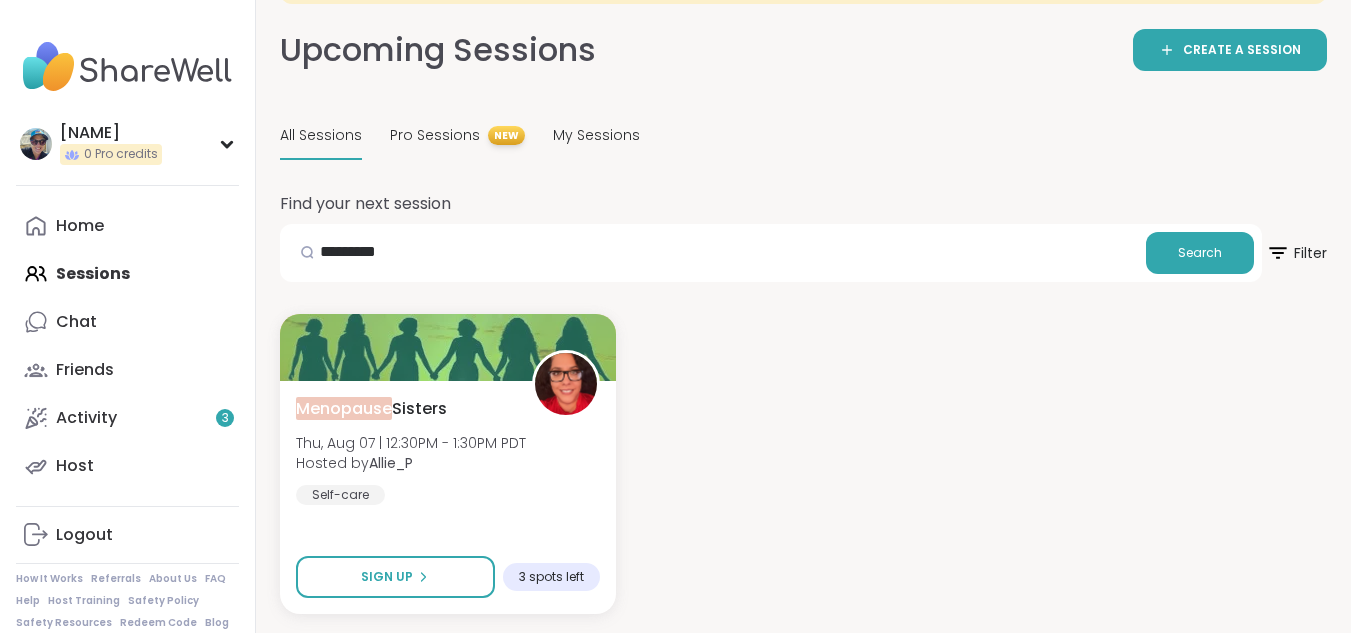 scroll, scrollTop: 101, scrollLeft: 0, axis: vertical 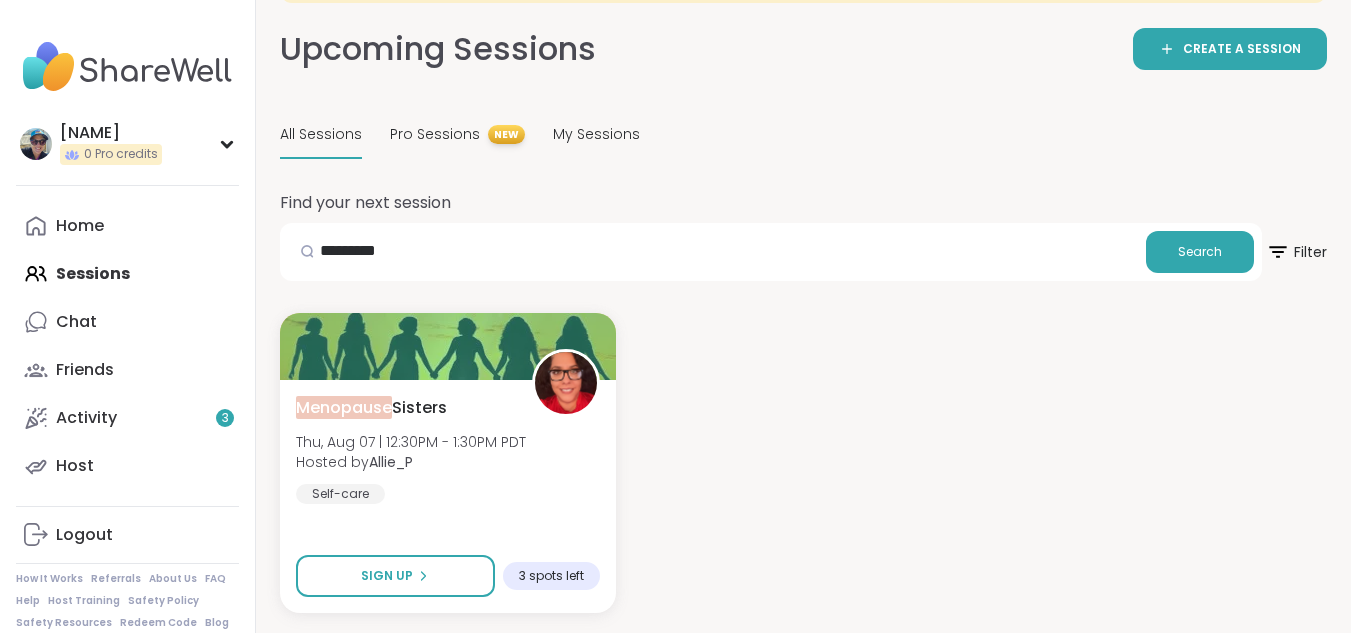 click on "[DAY] [MONTH]/[DAY] | [TIME] - [TIME] [TIMEZONE] Hosted by [NAME] Self-care Sign Up 3 spots left" at bounding box center [803, 463] 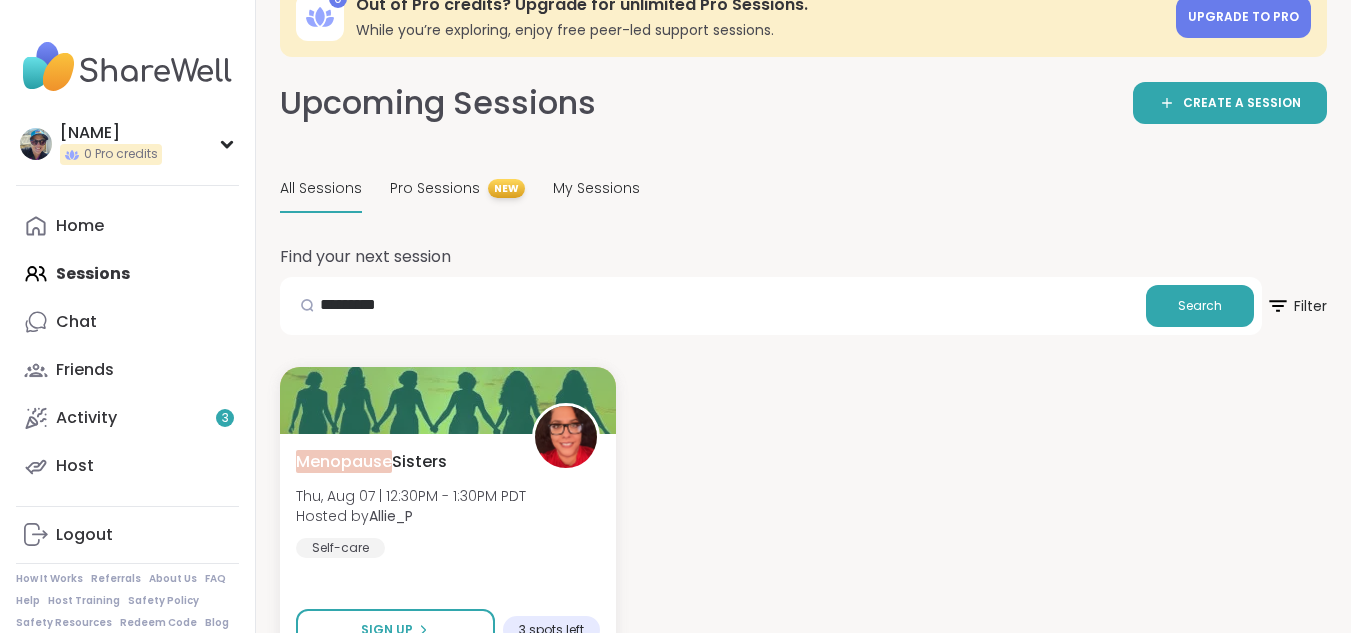 scroll, scrollTop: 0, scrollLeft: 0, axis: both 